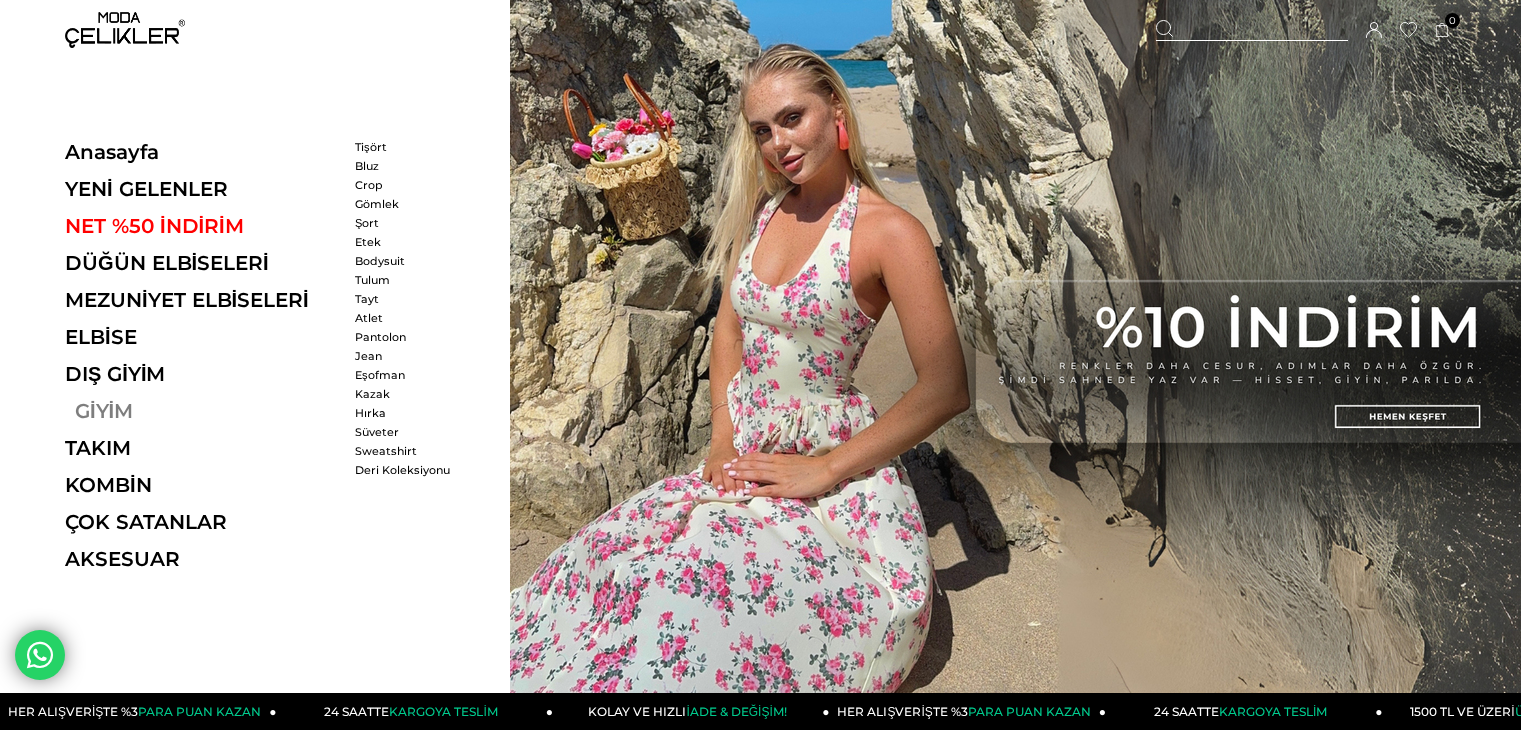 scroll, scrollTop: 0, scrollLeft: 0, axis: both 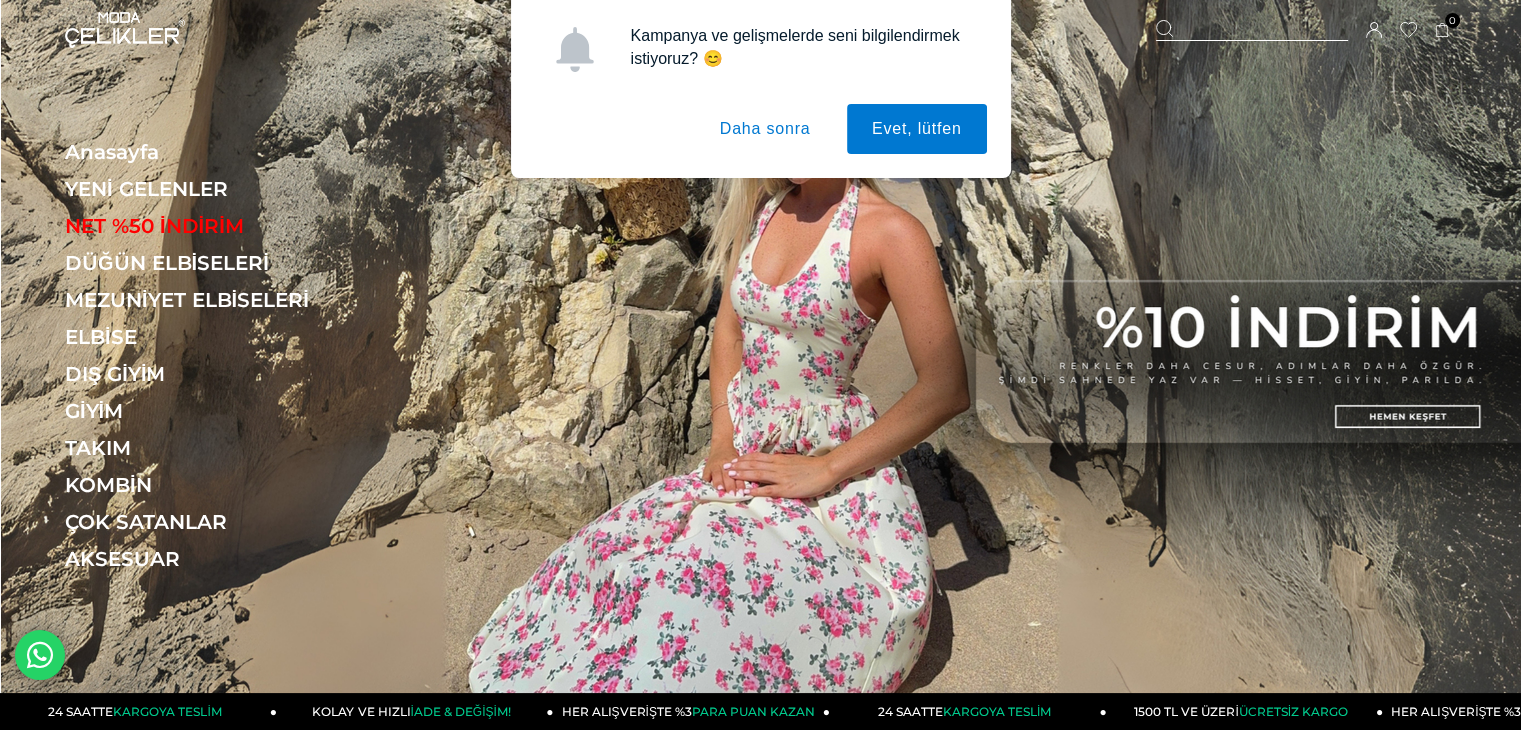 click on "Daha sonra" at bounding box center [765, 129] 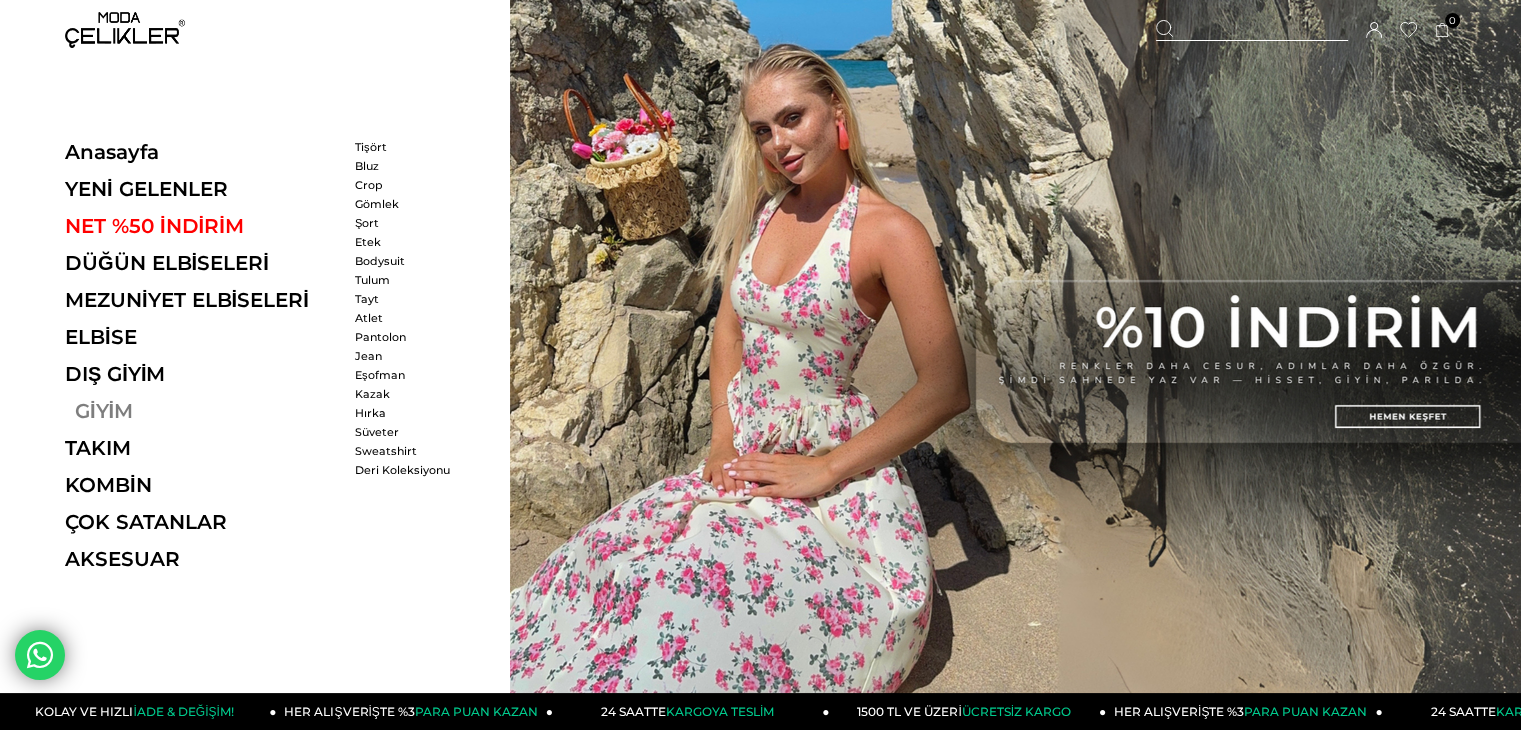 click on "GİYİM" at bounding box center (202, 411) 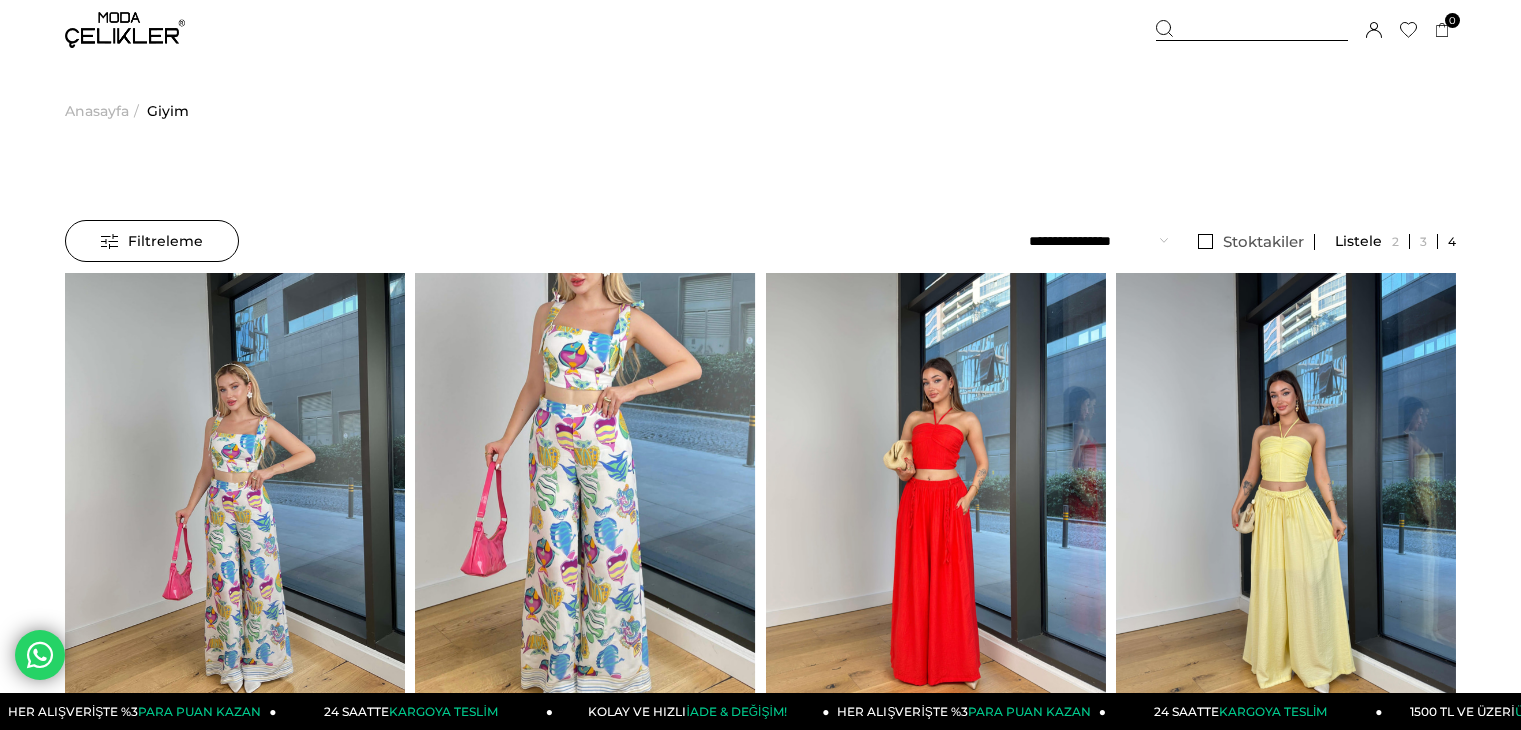 scroll, scrollTop: 0, scrollLeft: 0, axis: both 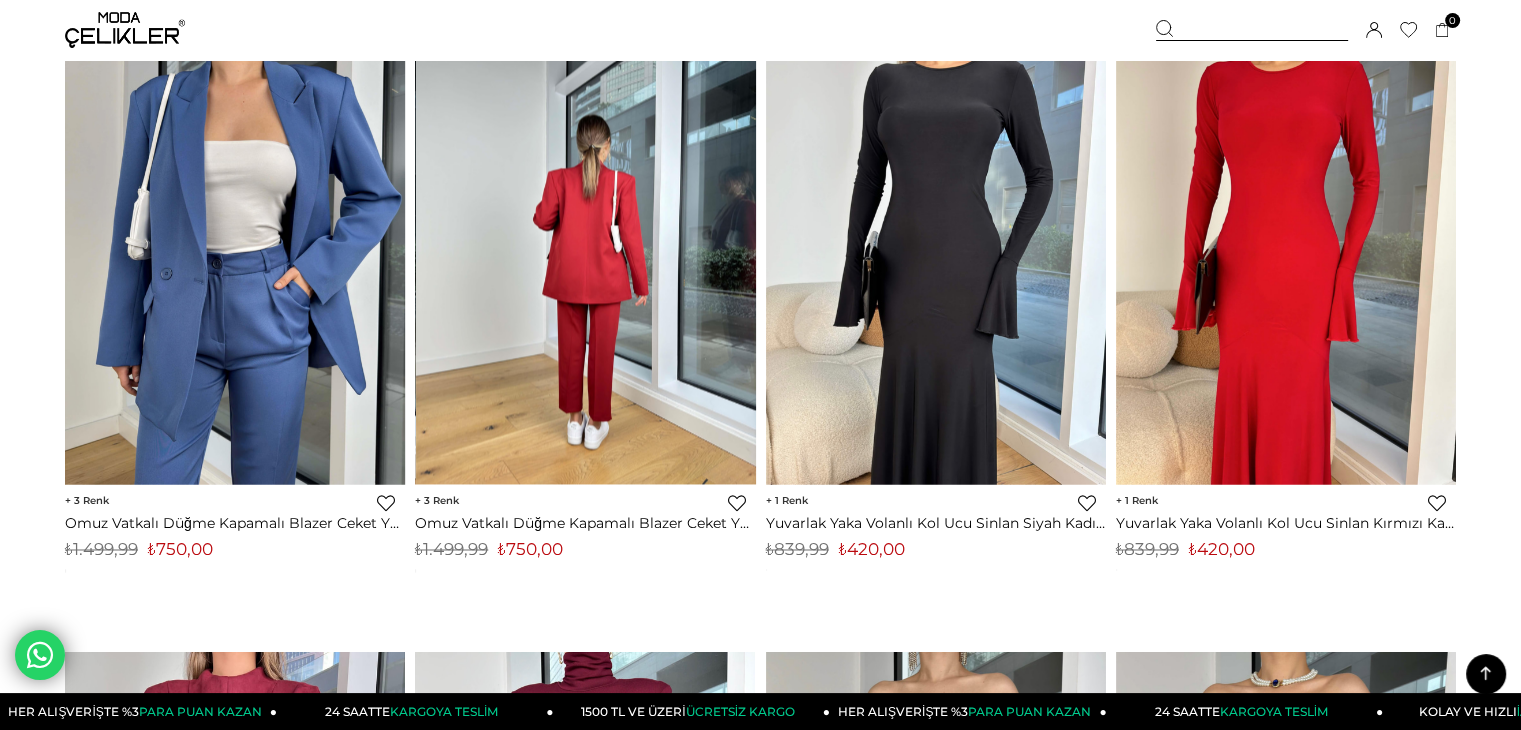 click at bounding box center [586, 257] 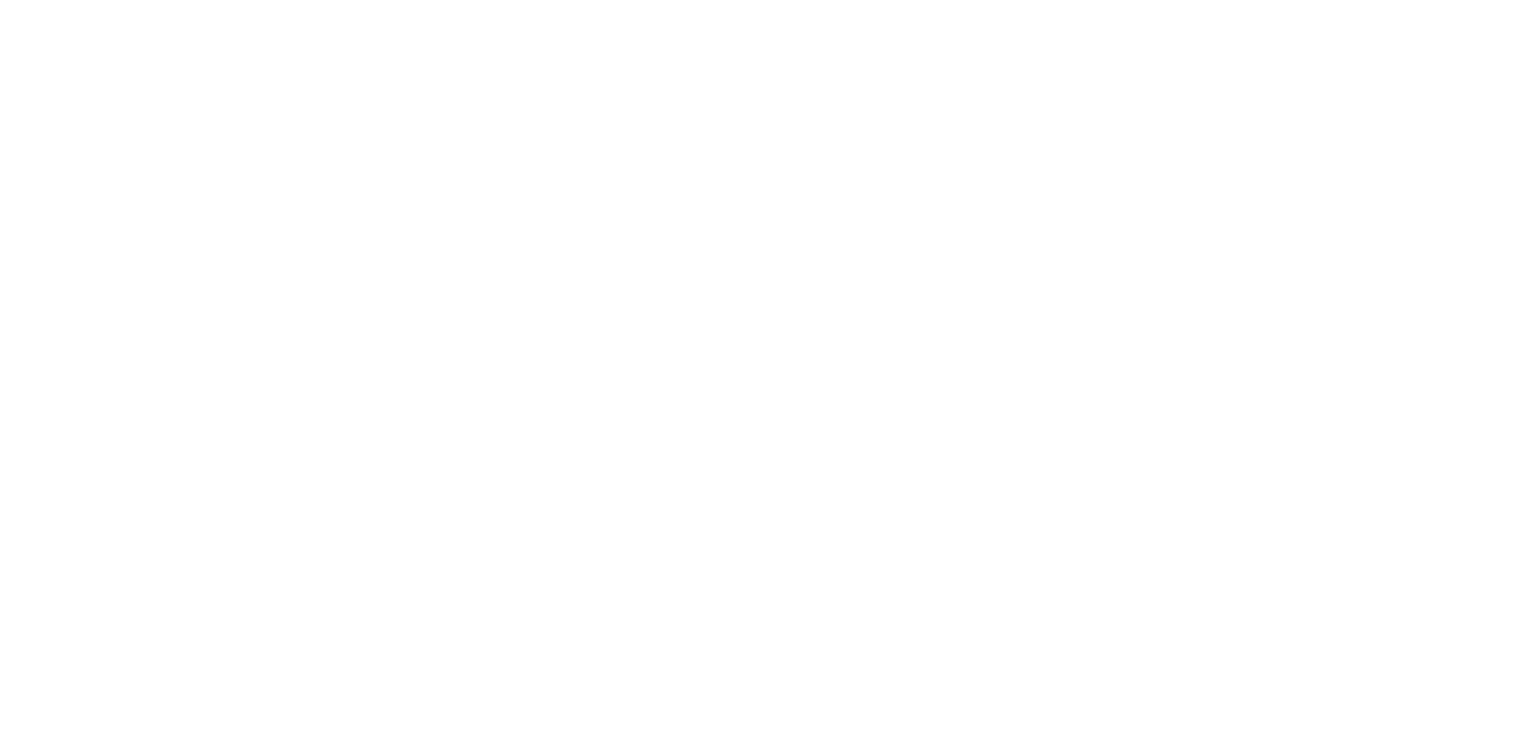 scroll, scrollTop: 0, scrollLeft: 0, axis: both 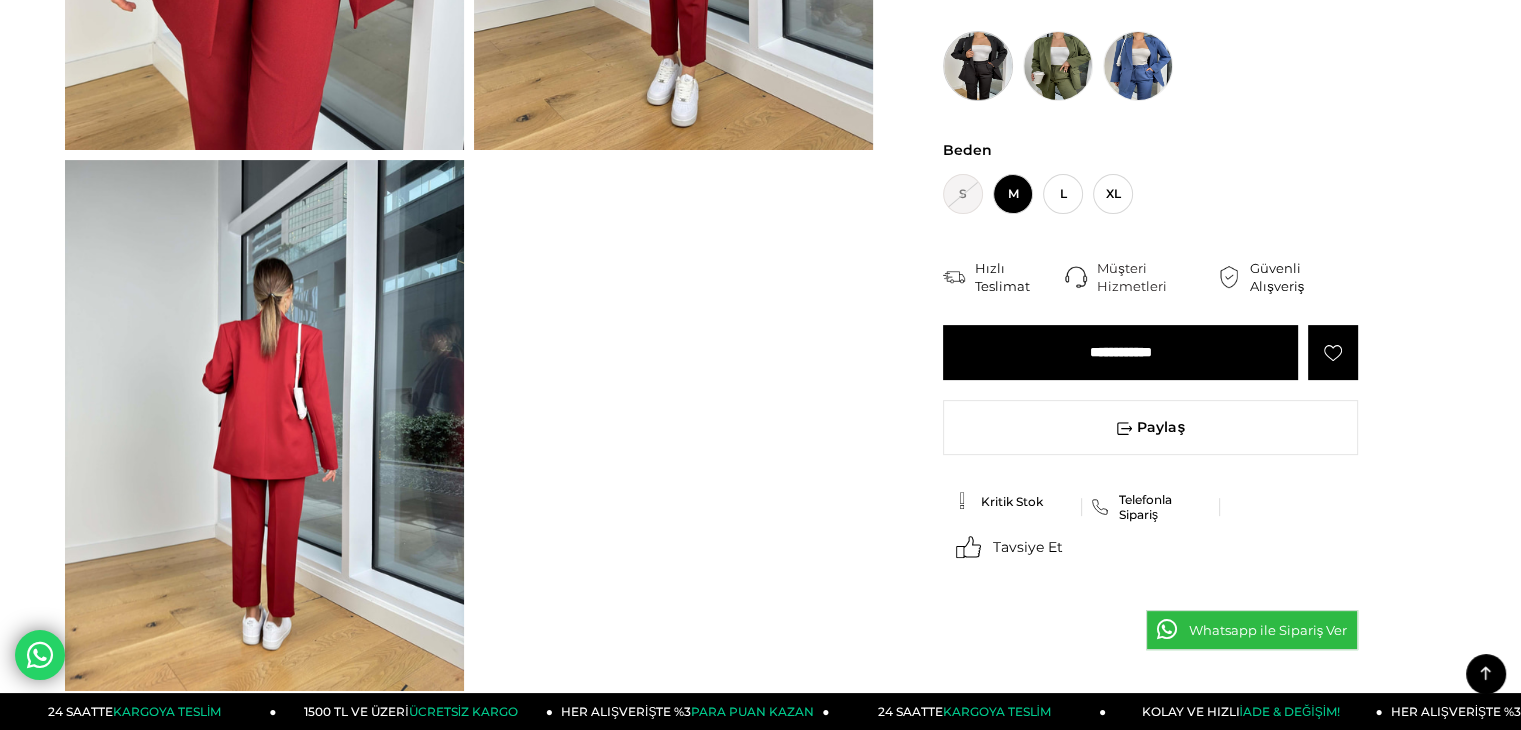 click at bounding box center (978, 66) 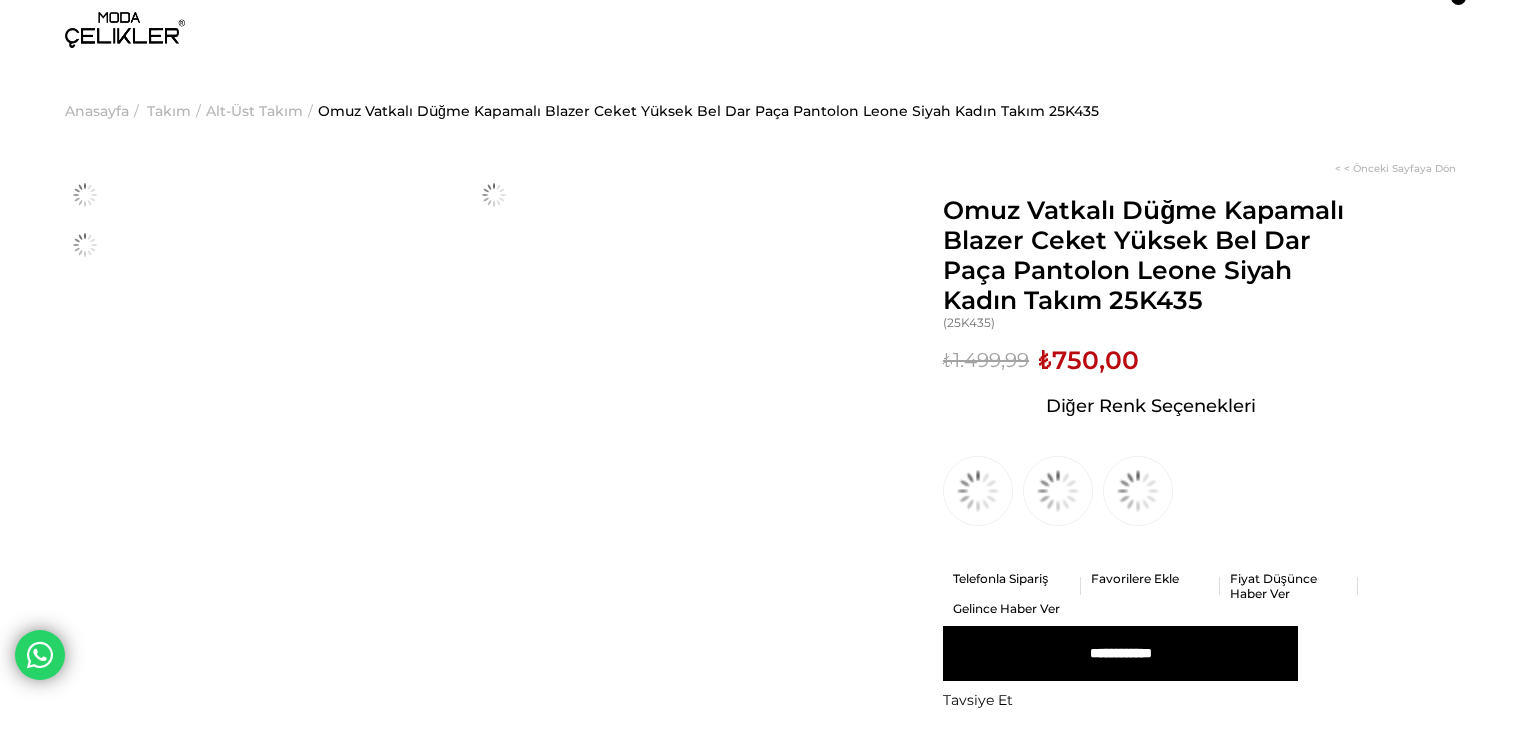 scroll, scrollTop: 0, scrollLeft: 0, axis: both 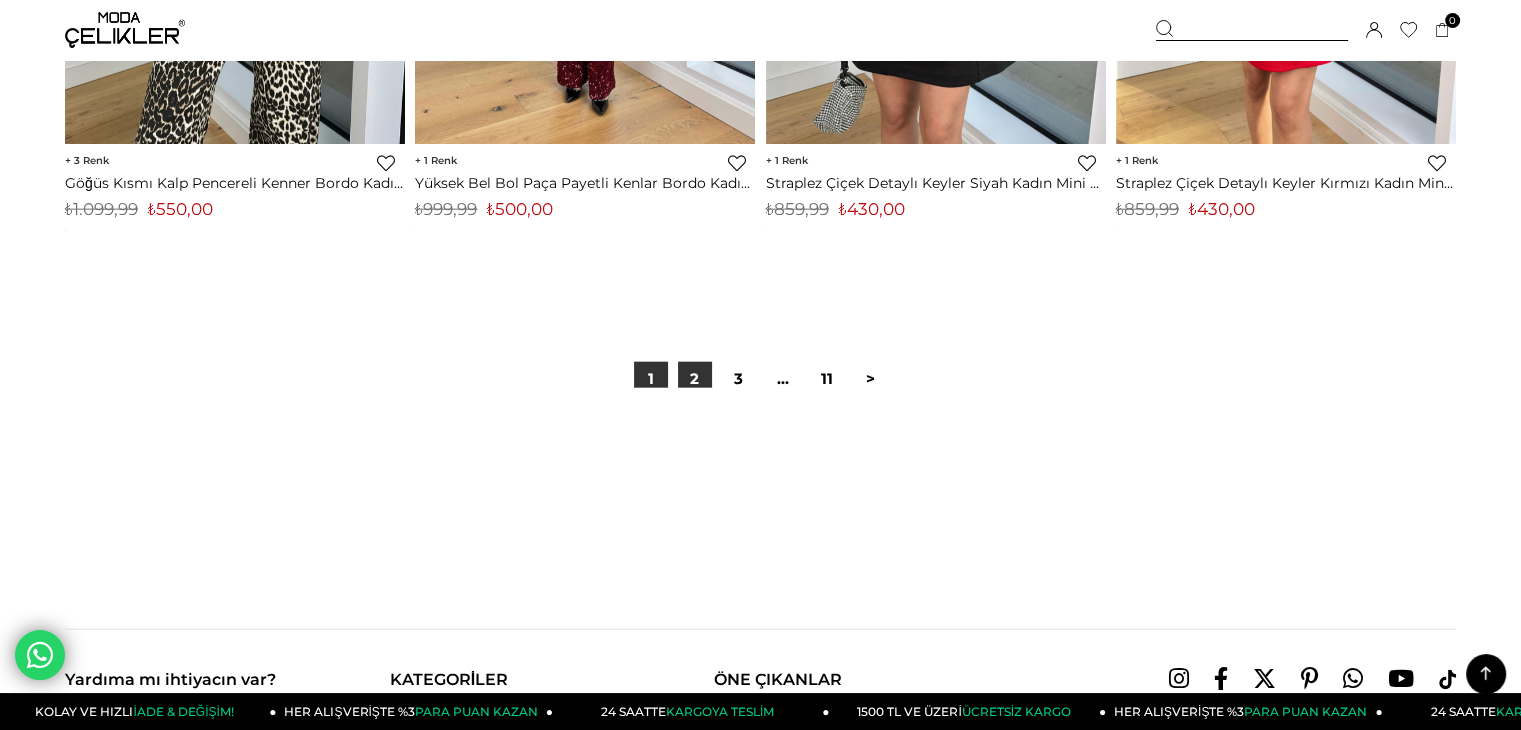 click on "2" at bounding box center (695, 379) 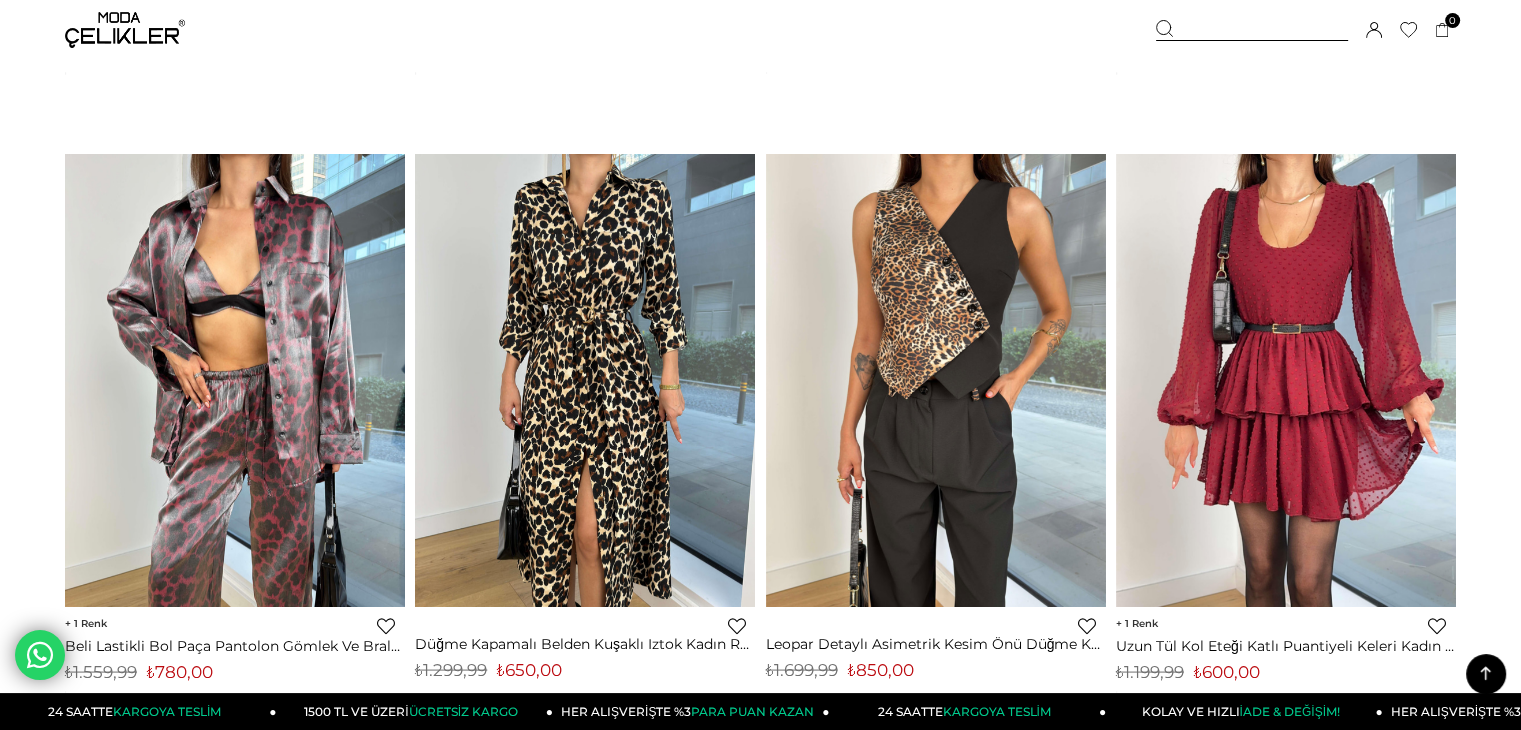scroll, scrollTop: 11299, scrollLeft: 0, axis: vertical 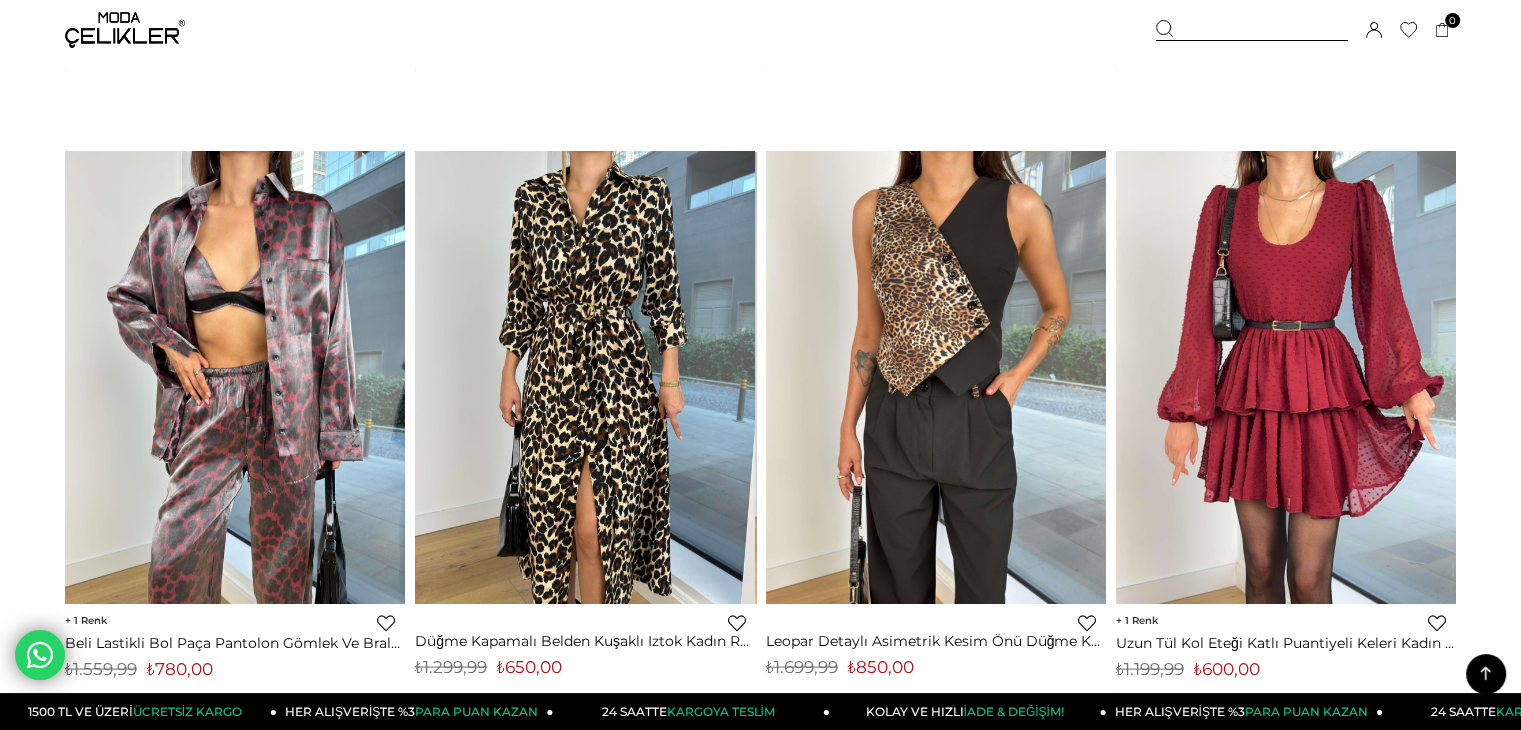 click at bounding box center [125, 30] 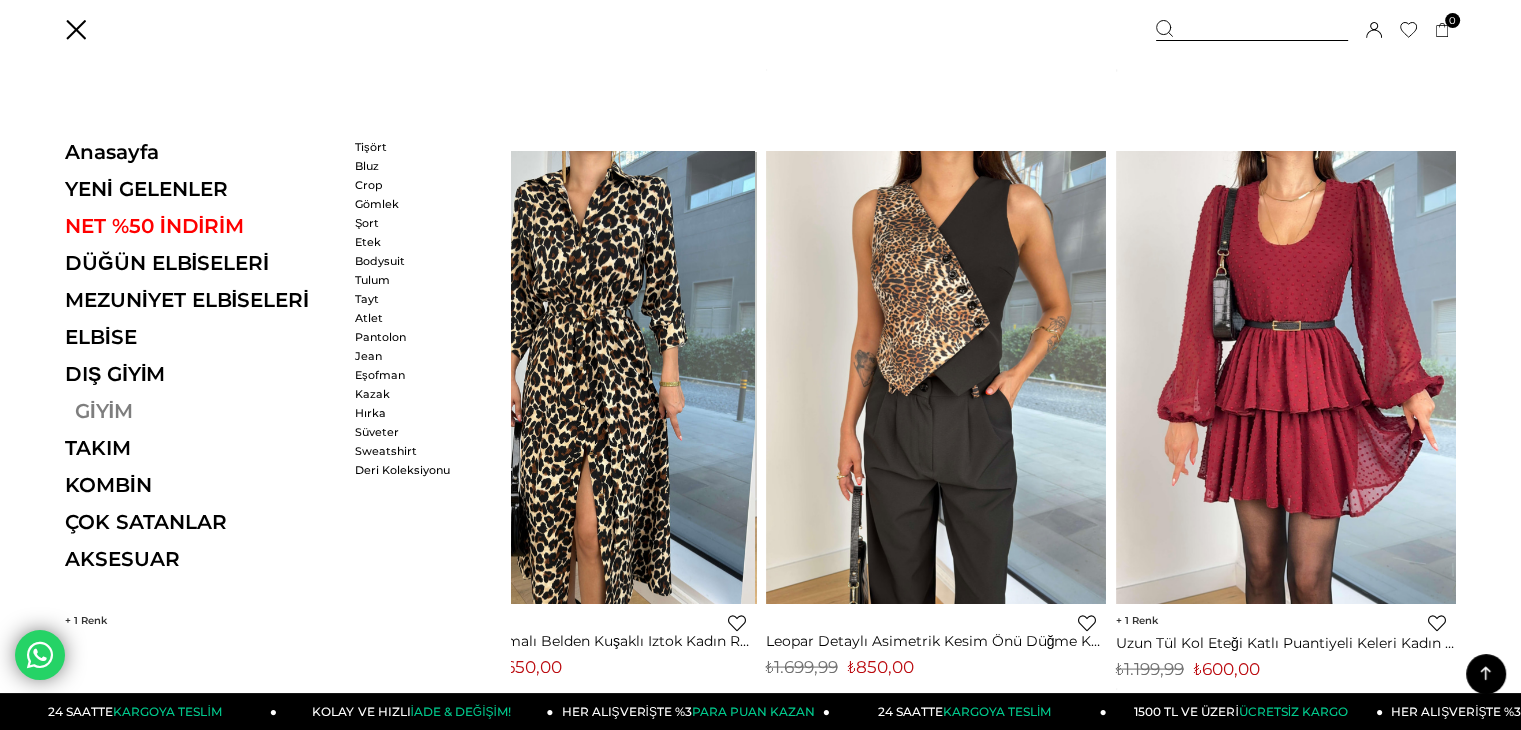 click on "GİYİM" at bounding box center [202, 411] 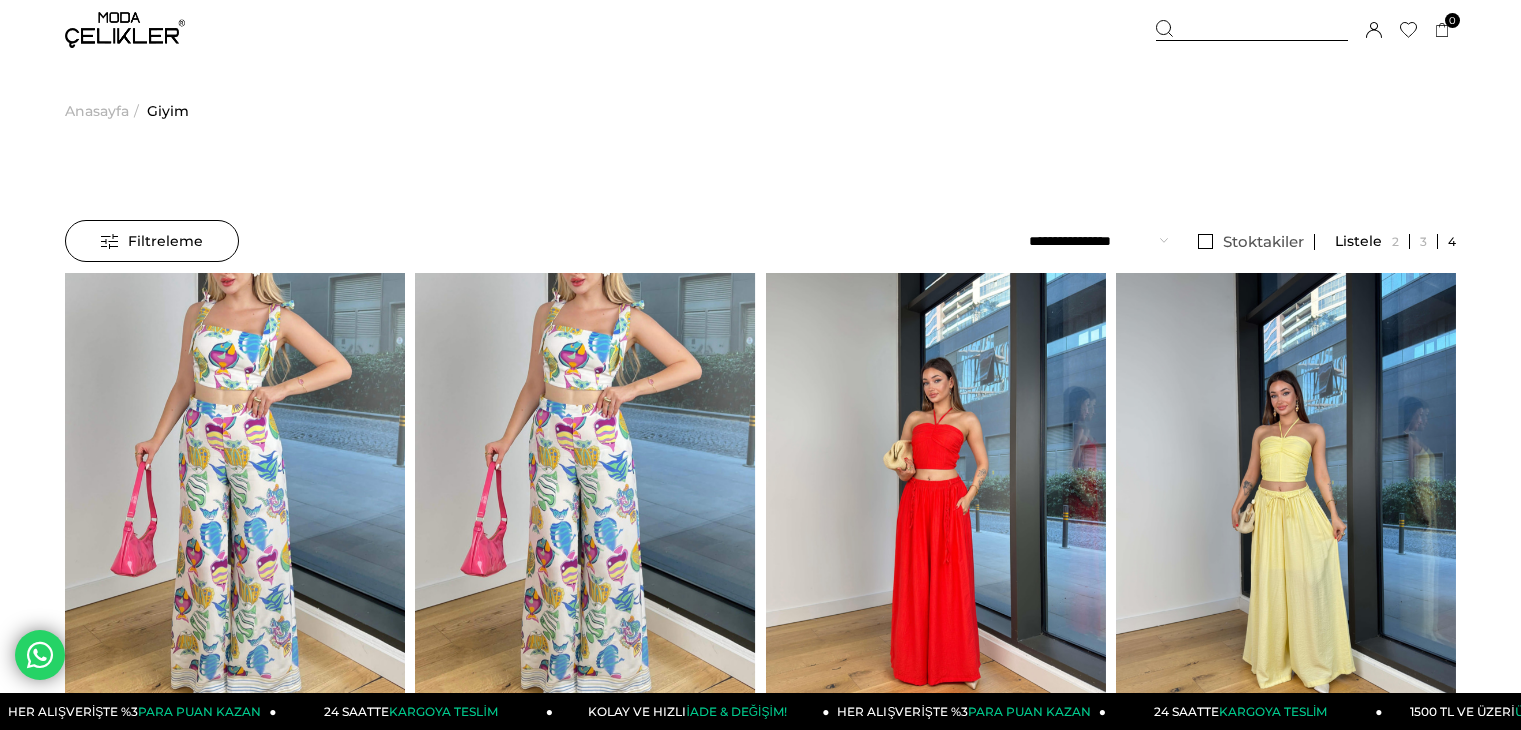 scroll, scrollTop: 0, scrollLeft: 0, axis: both 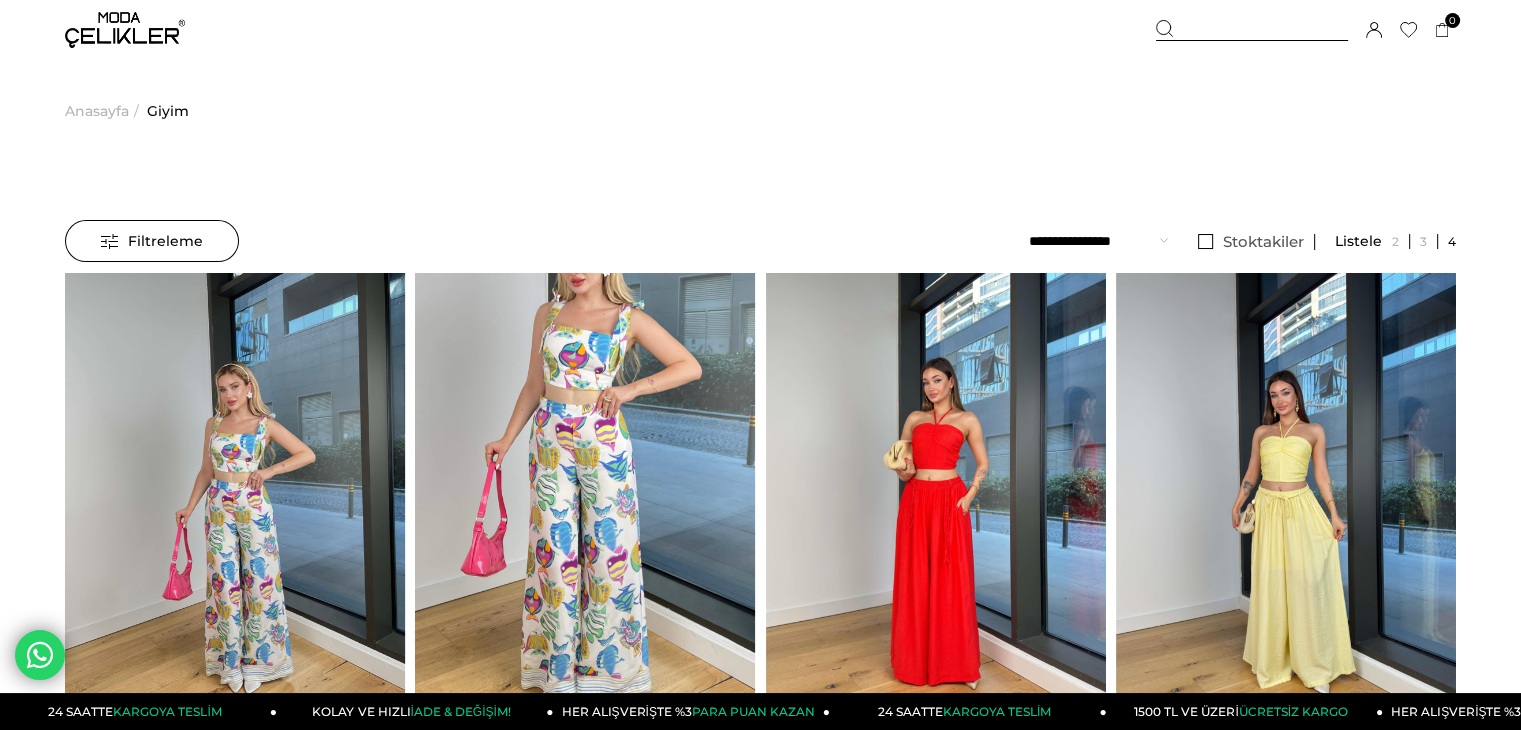 click on "Filtreleme" at bounding box center (152, 241) 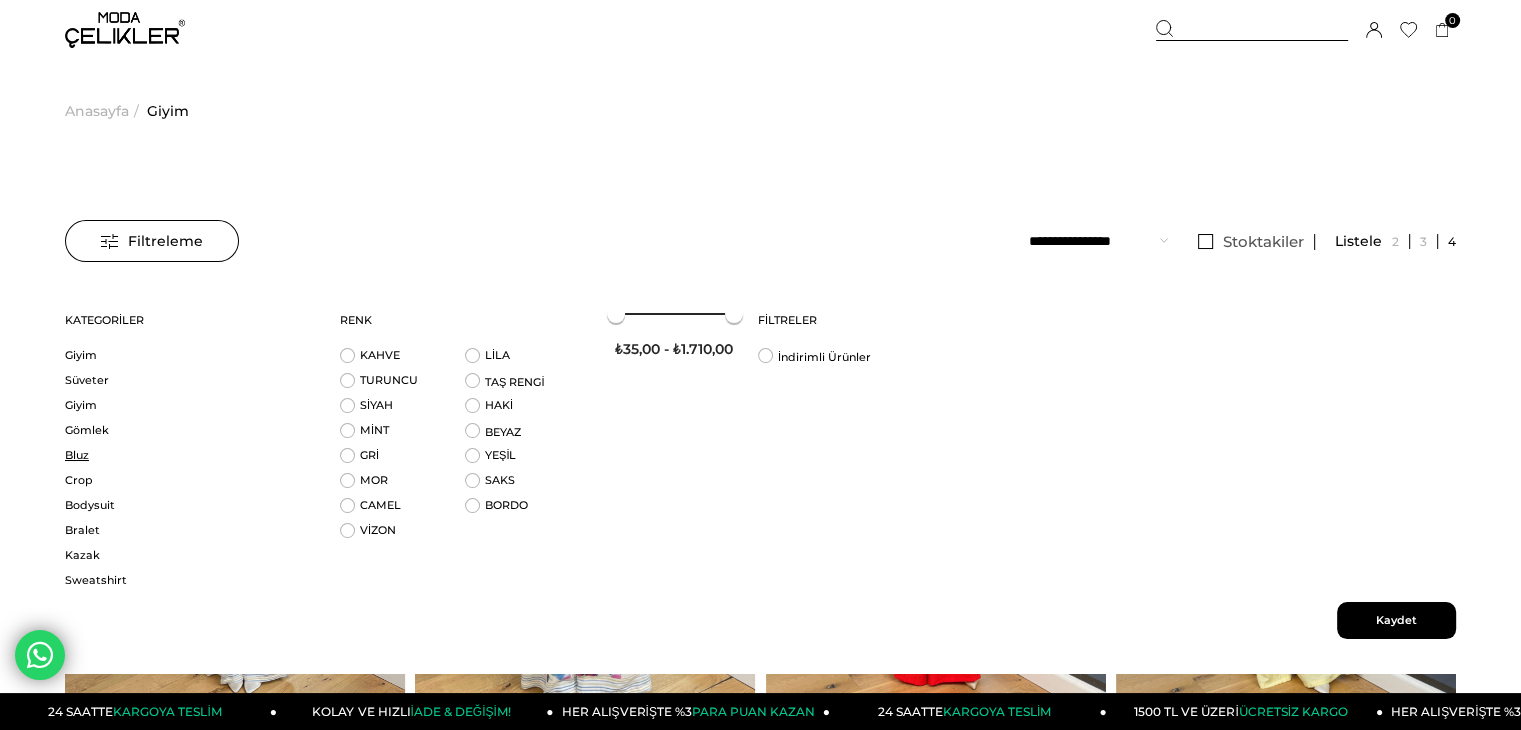 click on "Bluz" at bounding box center (190, 455) 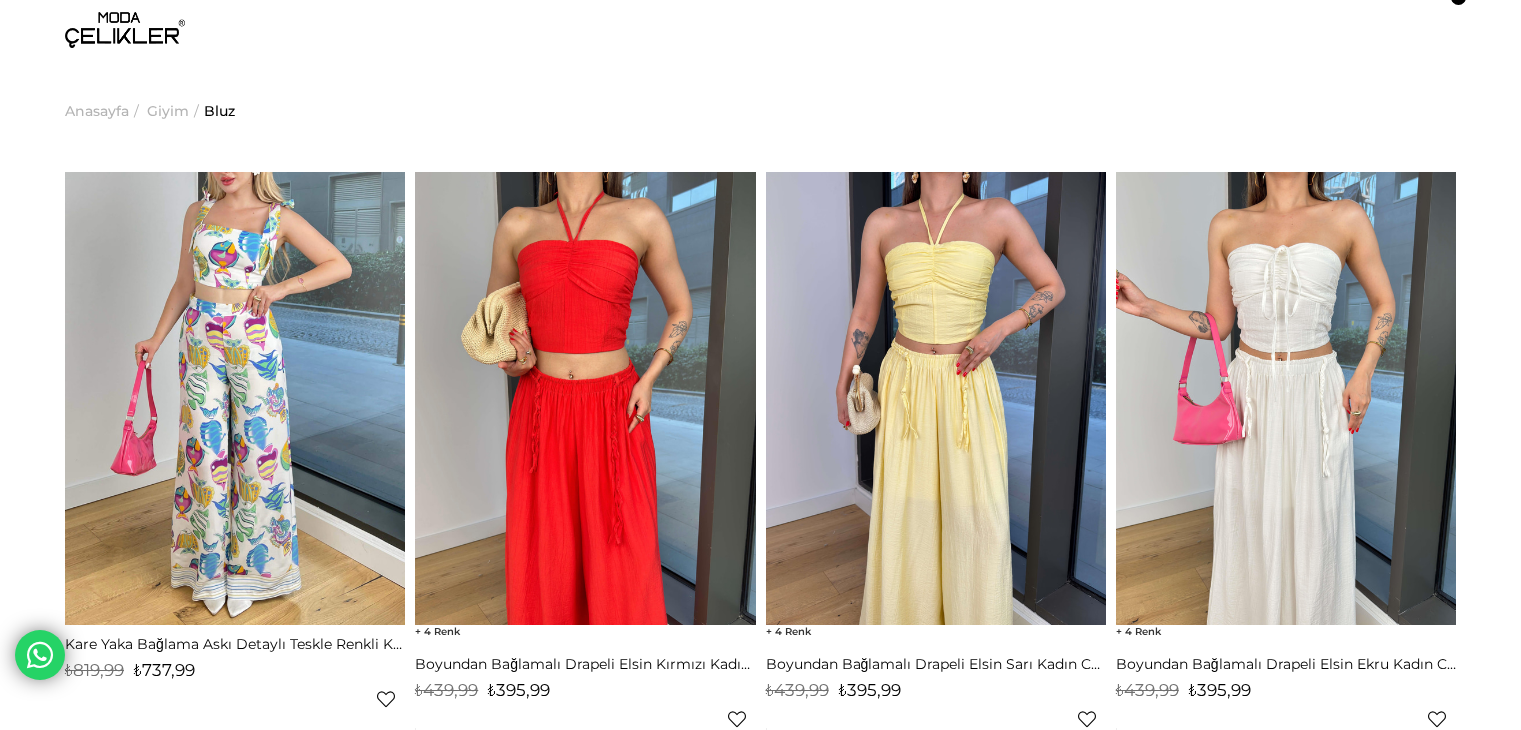 scroll, scrollTop: 0, scrollLeft: 0, axis: both 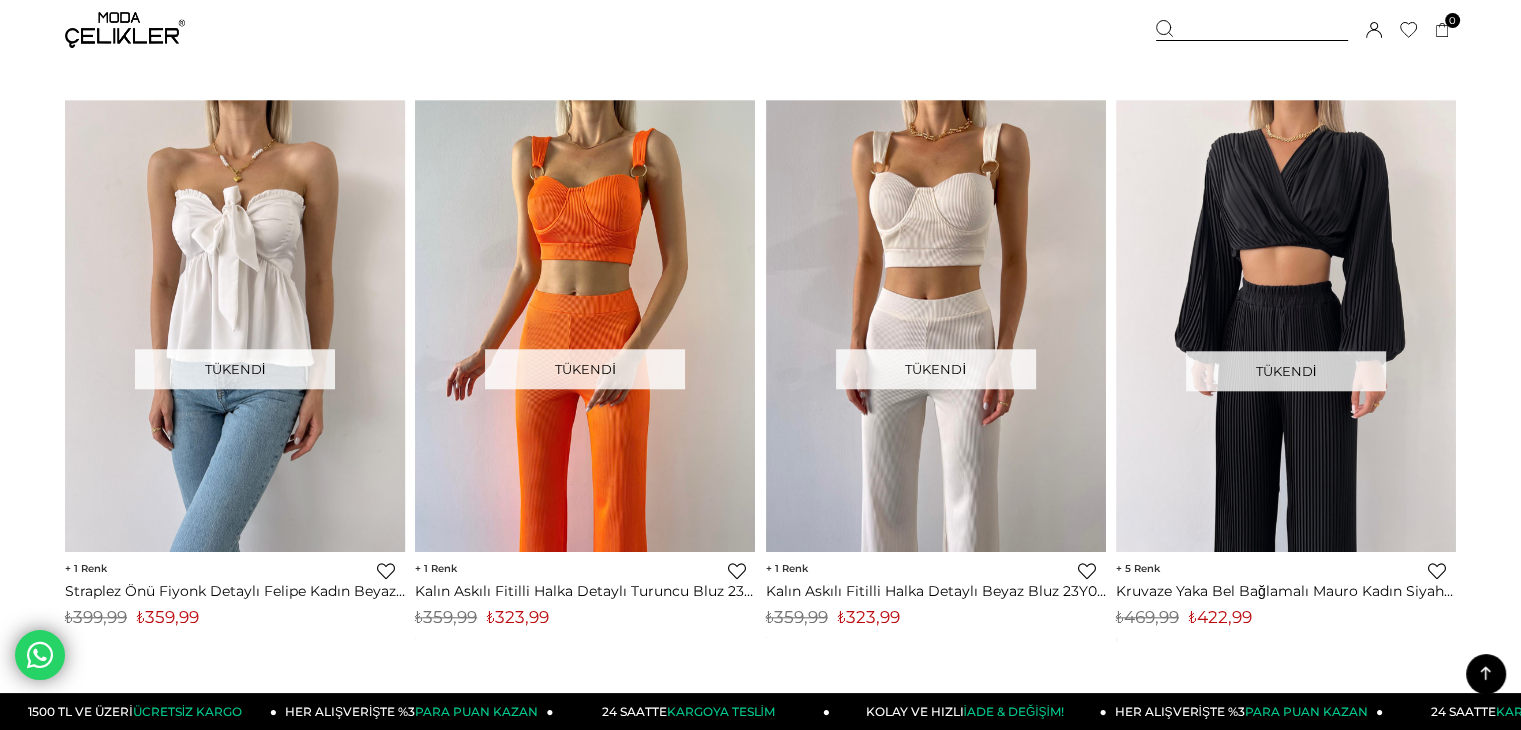 click on "Üye Girişi
Üye Ol
Hesabım
Çıkış Yap
Sepetim
Favorilerim
Yardım" at bounding box center (125, 30) 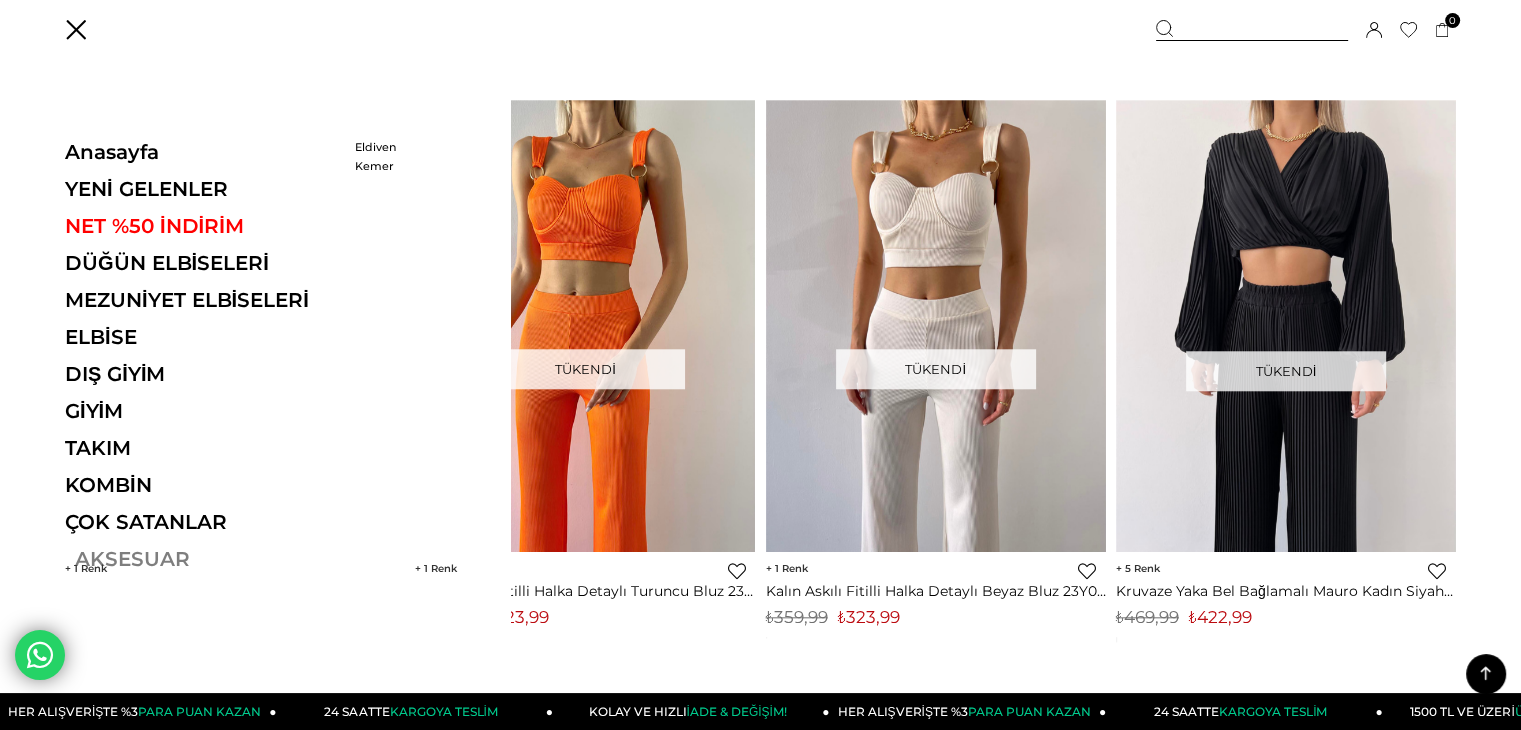 click on "AKSESUAR" at bounding box center (202, 559) 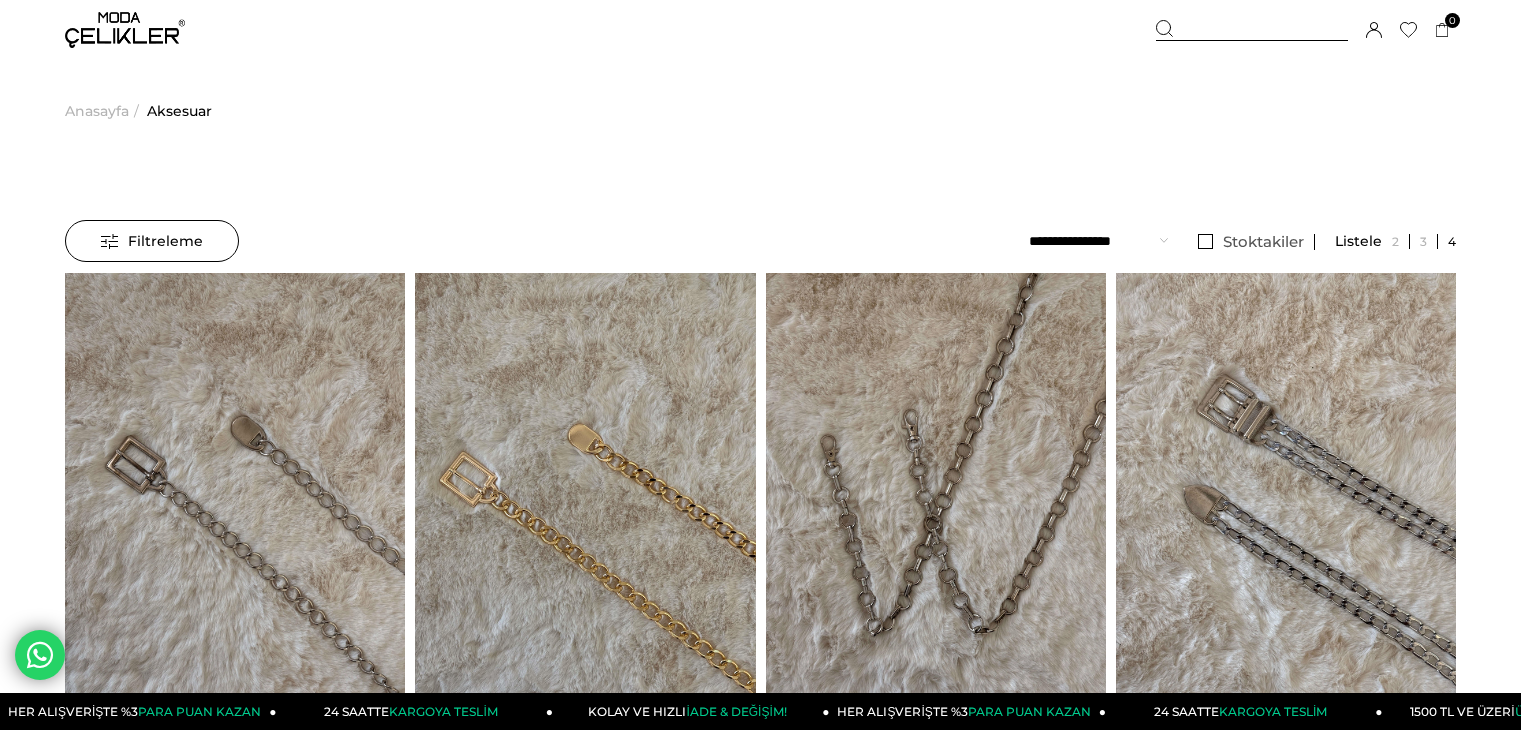 scroll, scrollTop: 0, scrollLeft: 0, axis: both 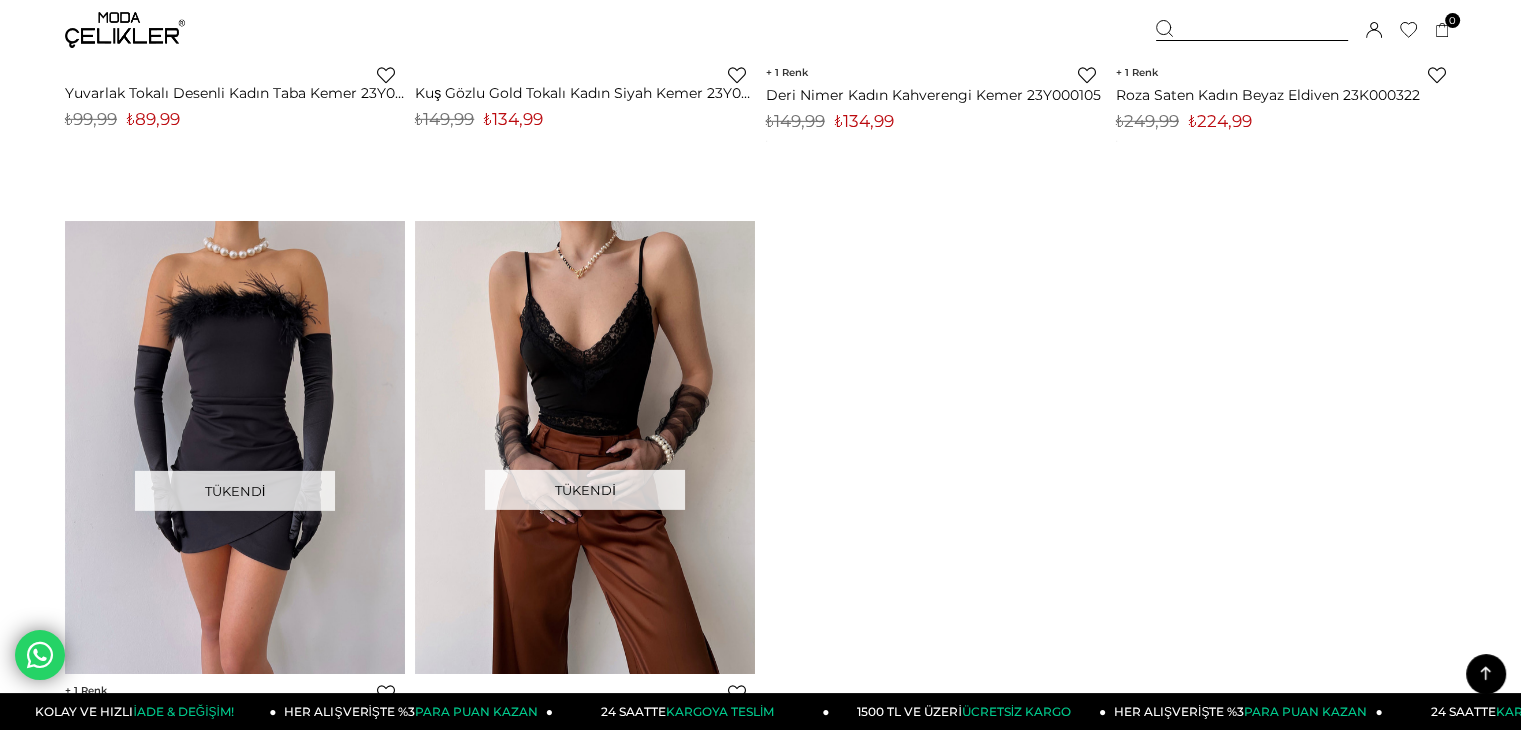 click at bounding box center [125, 30] 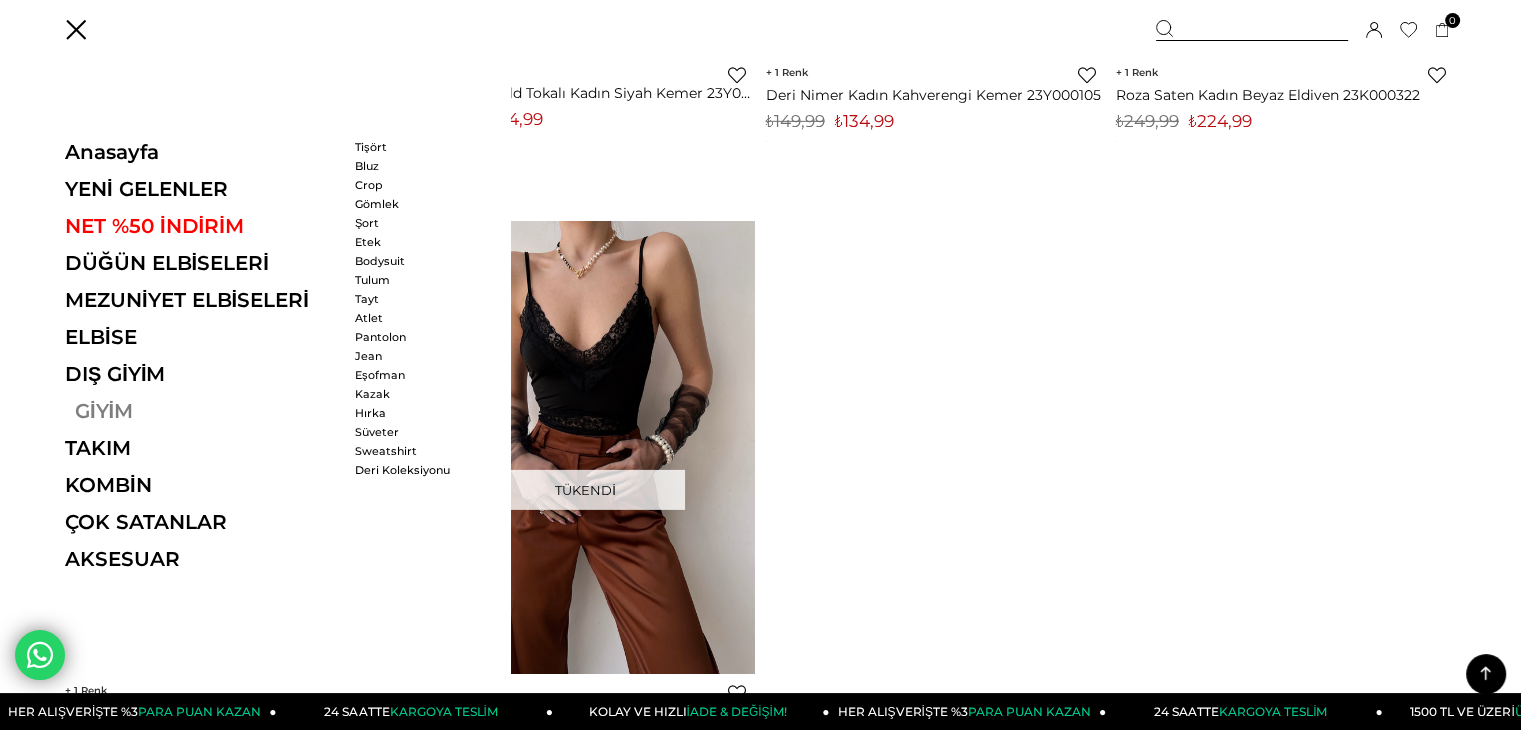 click on "GİYİM" at bounding box center (202, 411) 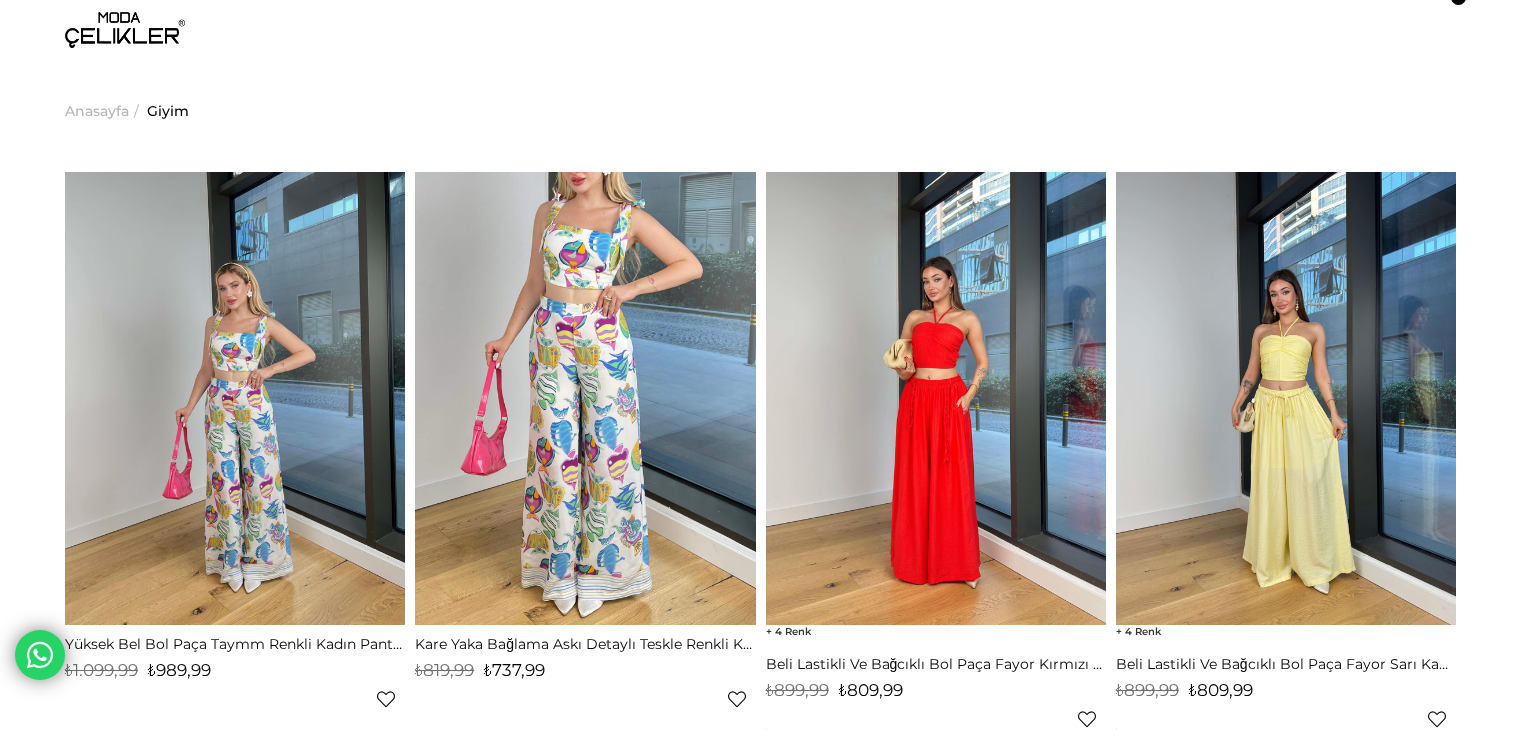 scroll, scrollTop: 0, scrollLeft: 0, axis: both 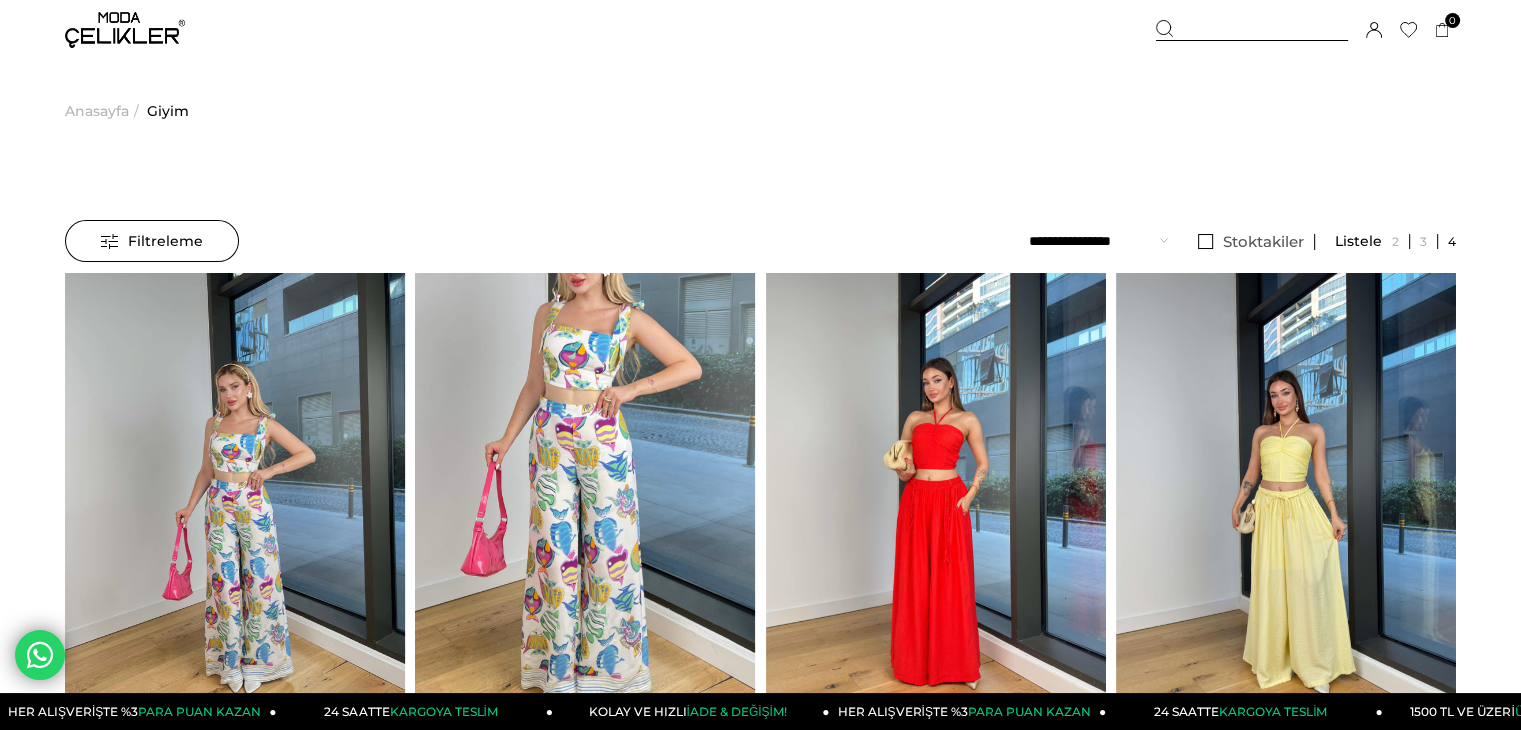 click on "Filtreleme" at bounding box center (152, 241) 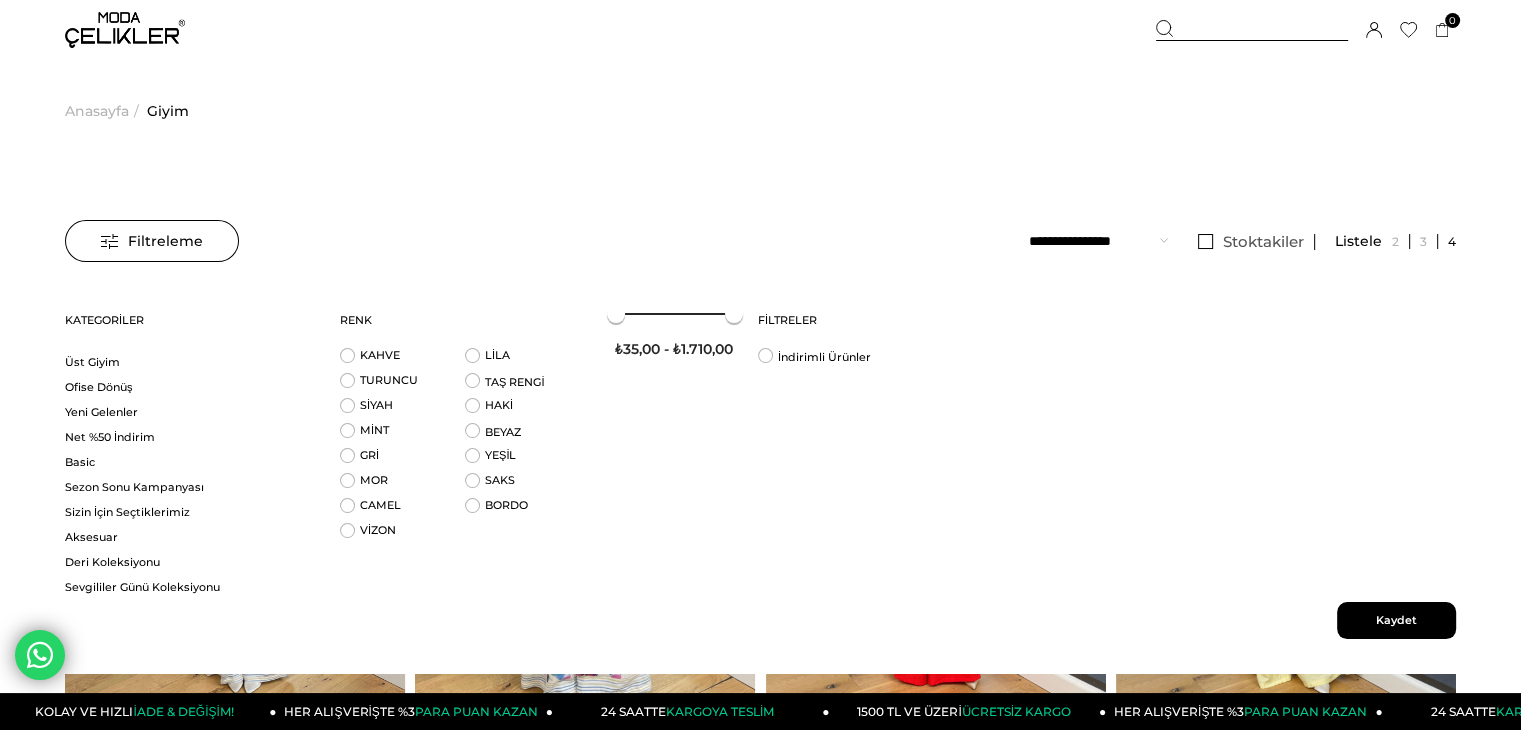 scroll, scrollTop: 474, scrollLeft: 0, axis: vertical 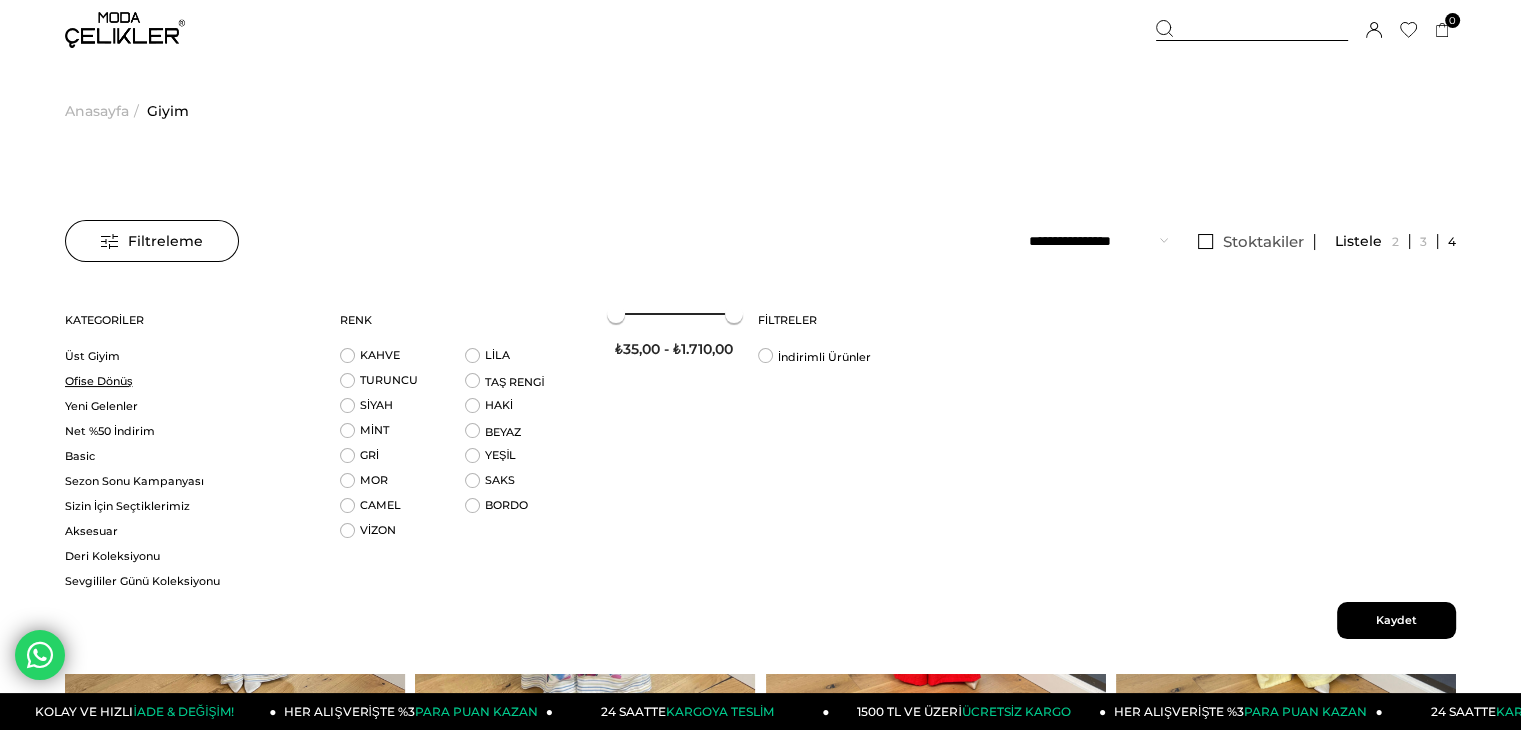 click on "Ofise Dönüş" at bounding box center (190, 381) 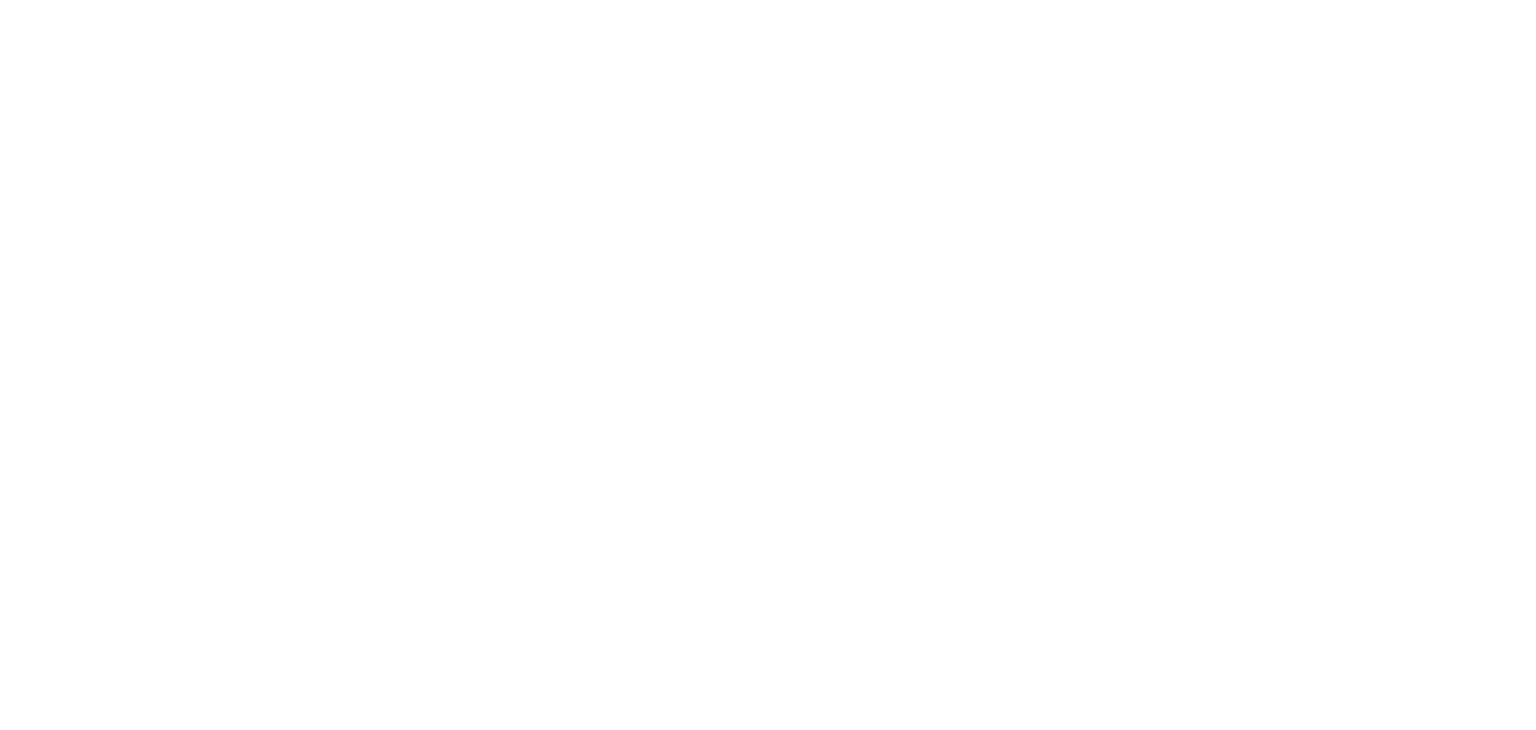 scroll, scrollTop: 0, scrollLeft: 0, axis: both 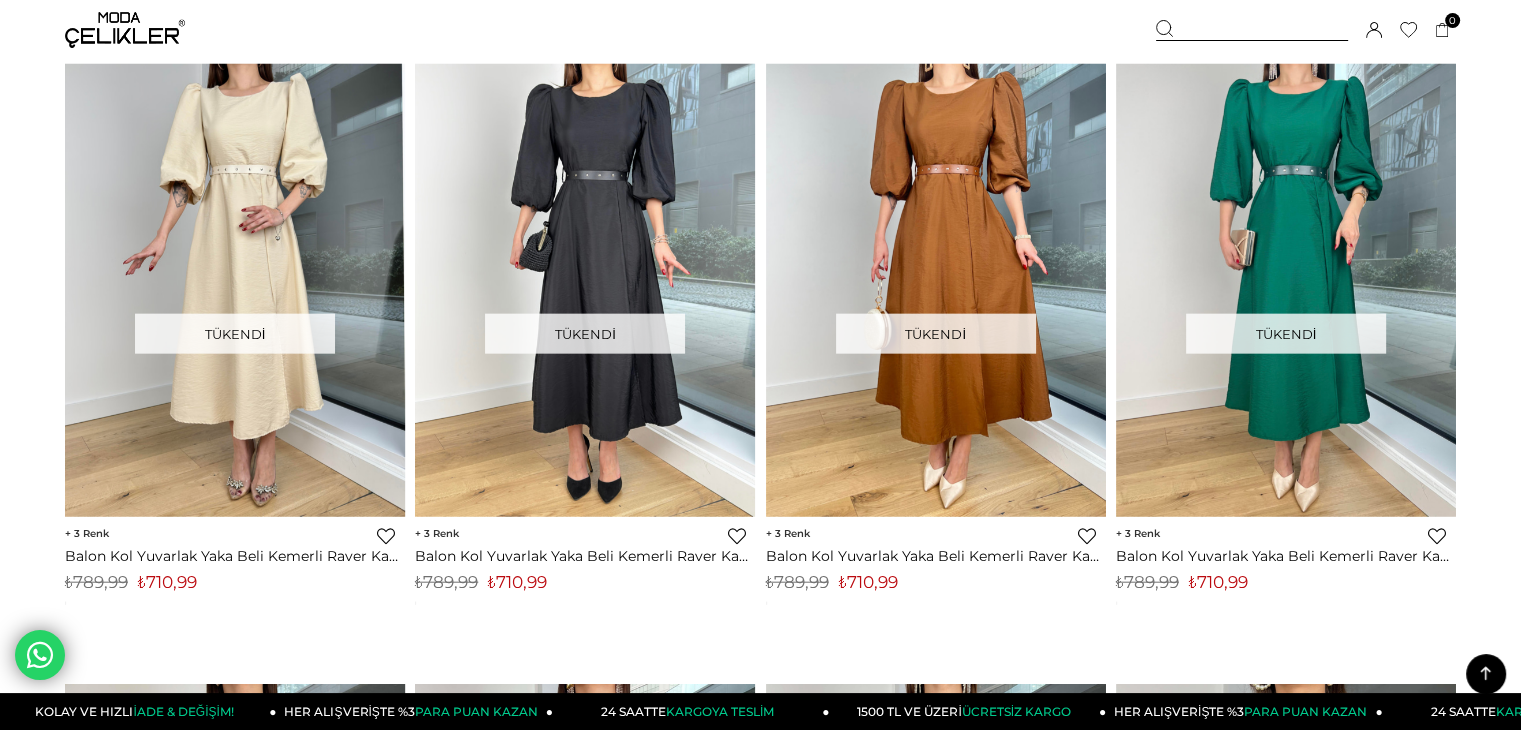 click at bounding box center (125, 30) 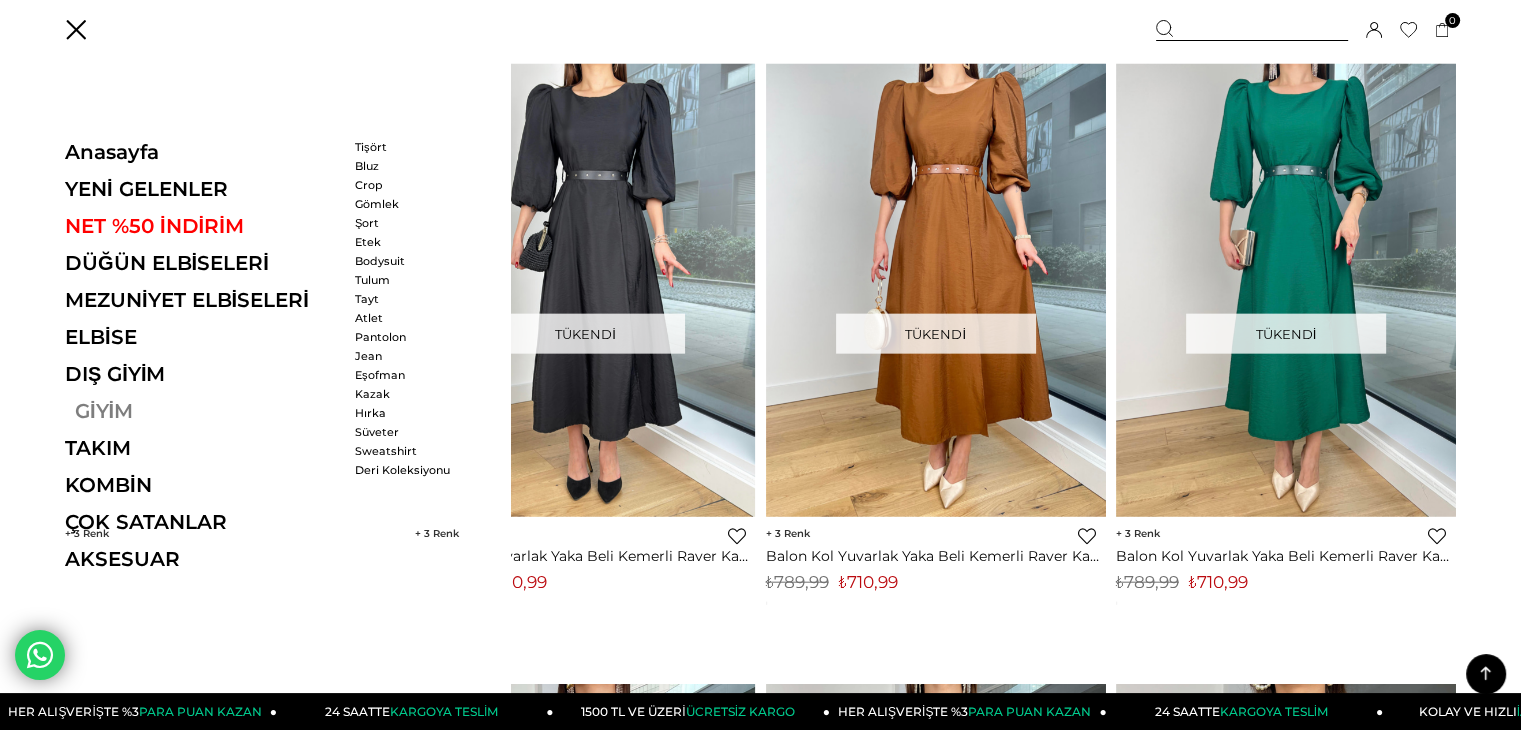 click on "GİYİM" at bounding box center (202, 411) 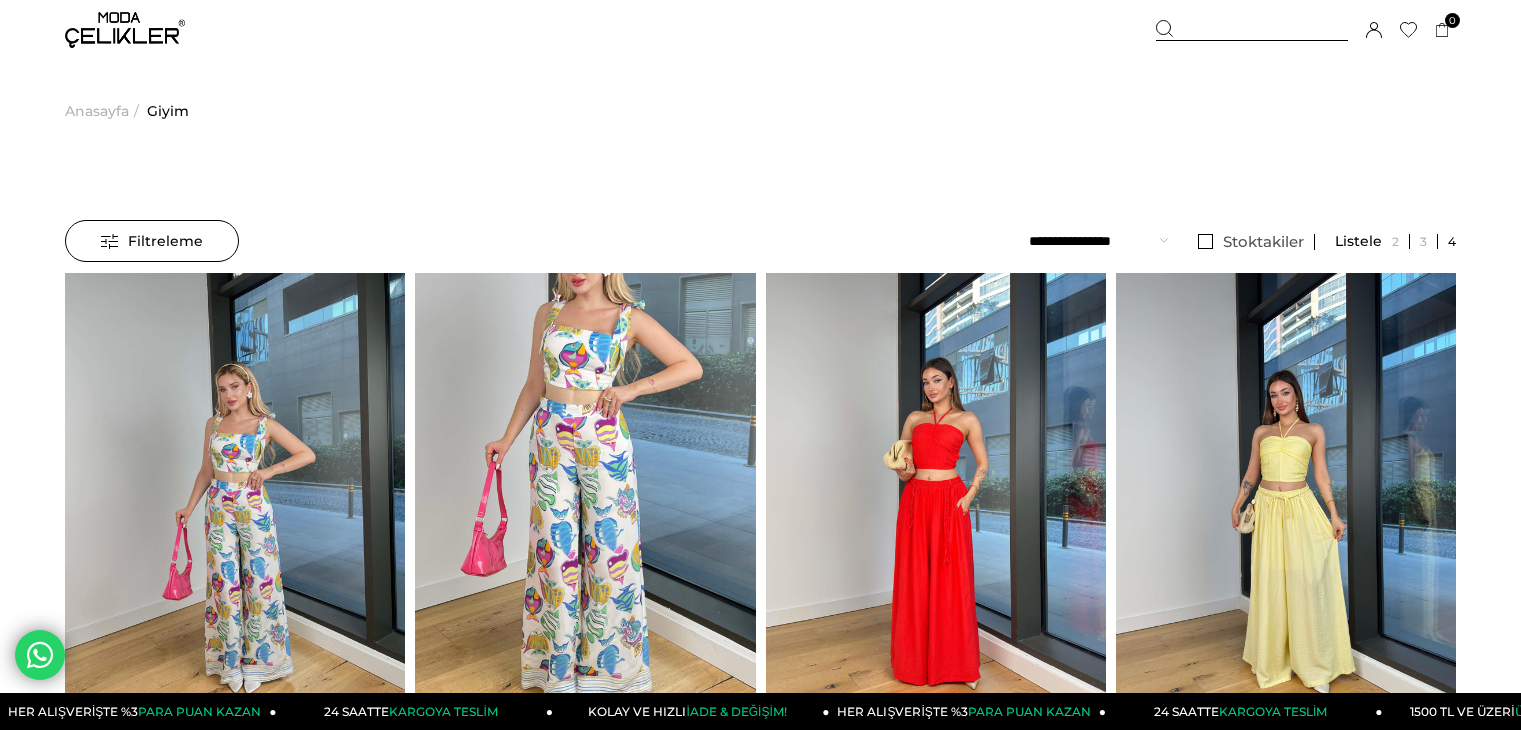 scroll, scrollTop: 0, scrollLeft: 0, axis: both 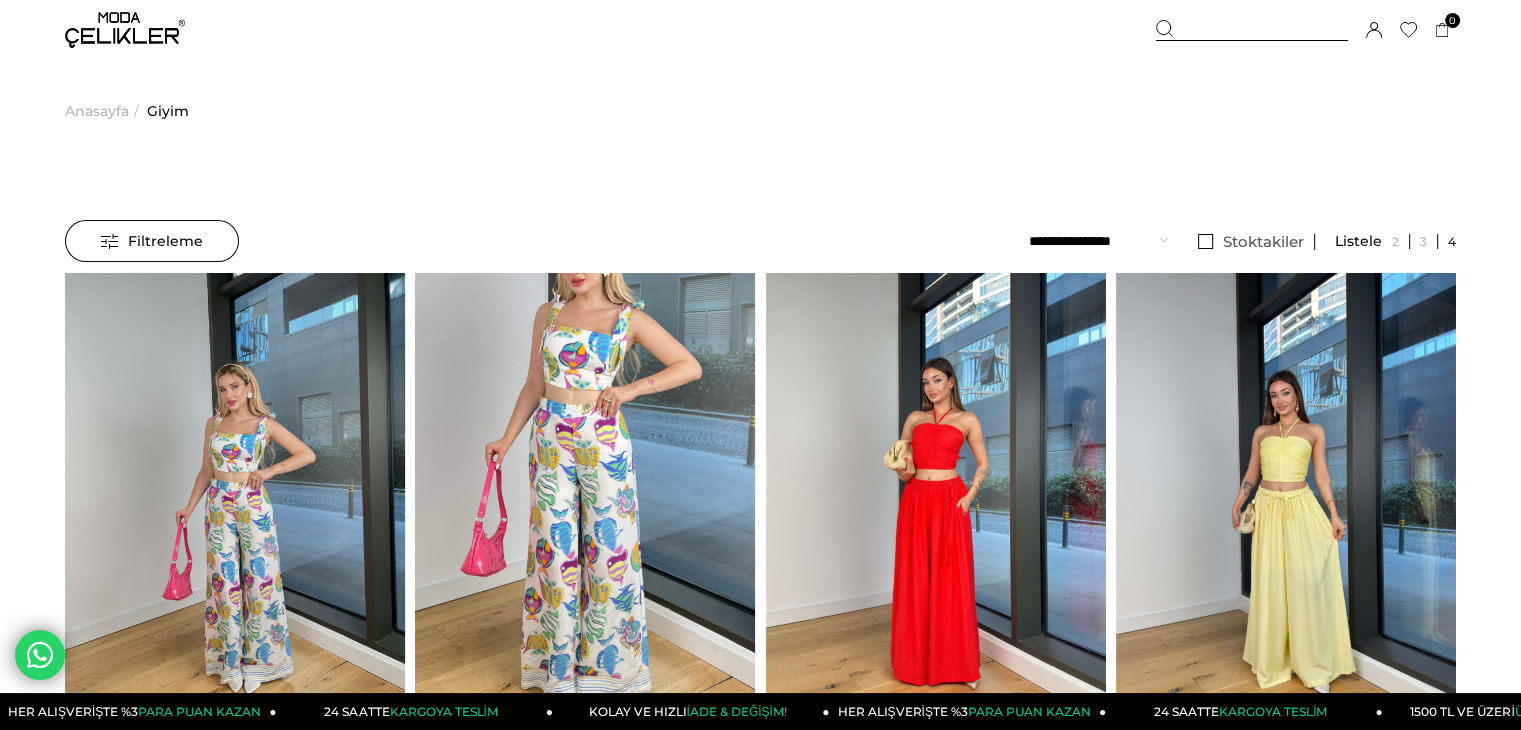 click on "Filtreleme" at bounding box center (152, 241) 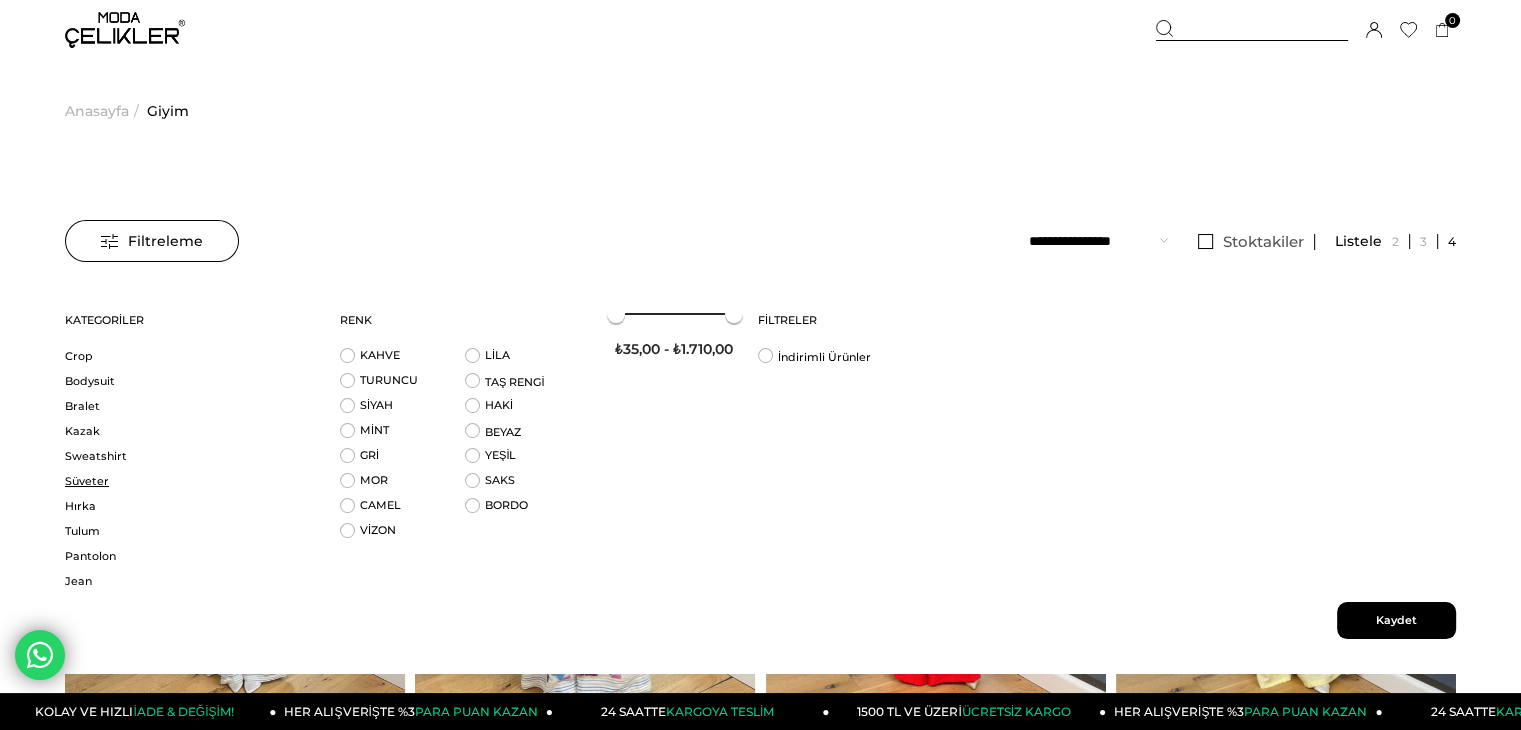 scroll, scrollTop: 128, scrollLeft: 0, axis: vertical 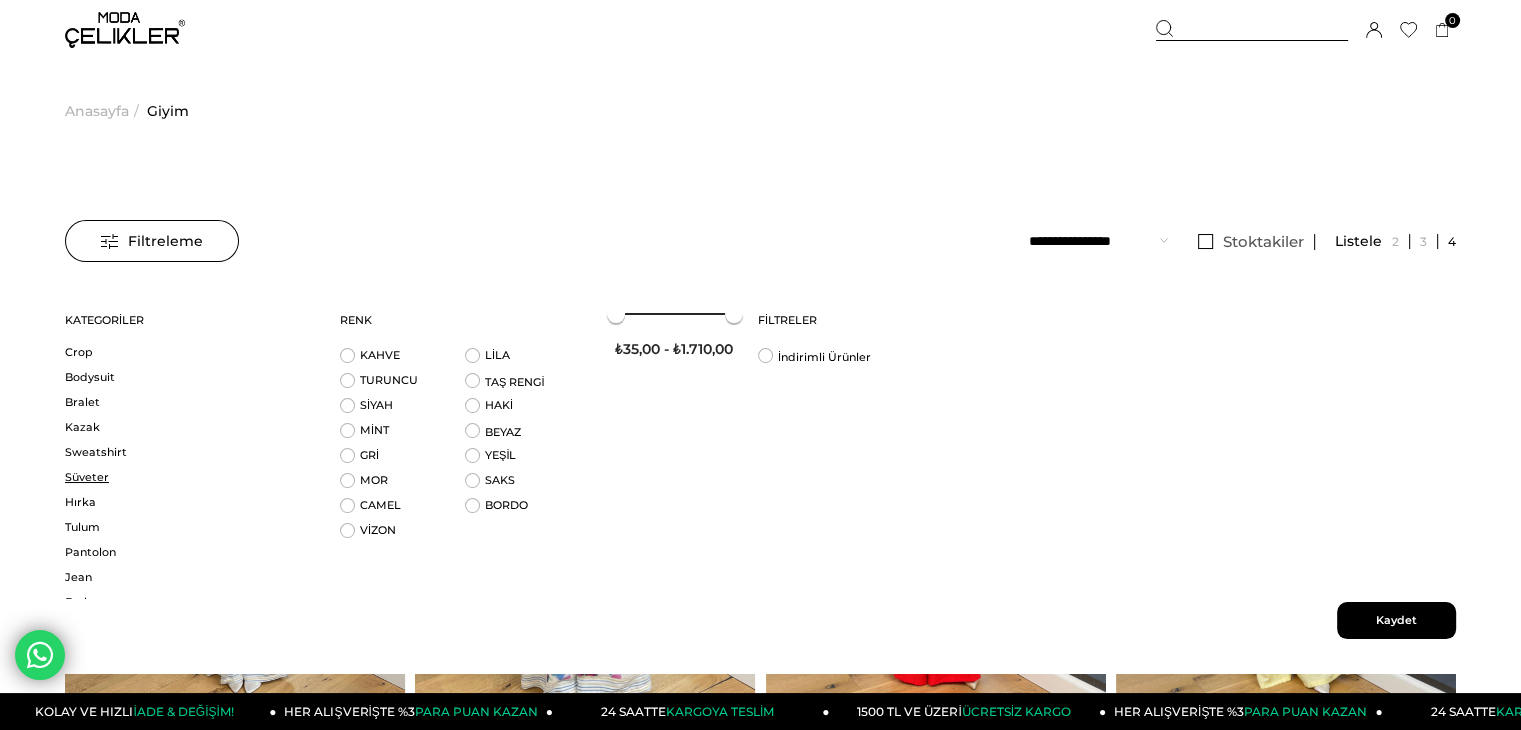 click on "Pantolon" at bounding box center [190, 552] 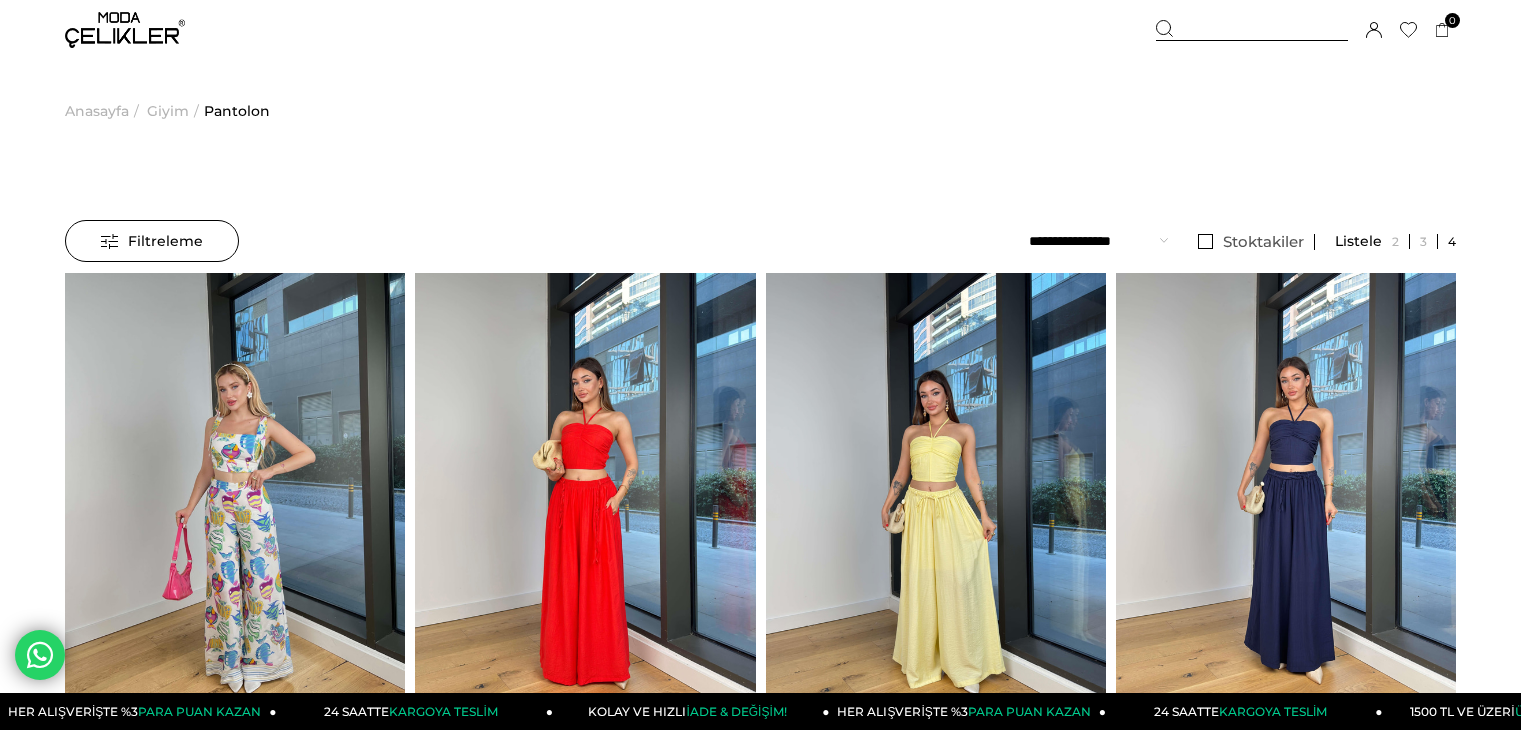 scroll, scrollTop: 0, scrollLeft: 0, axis: both 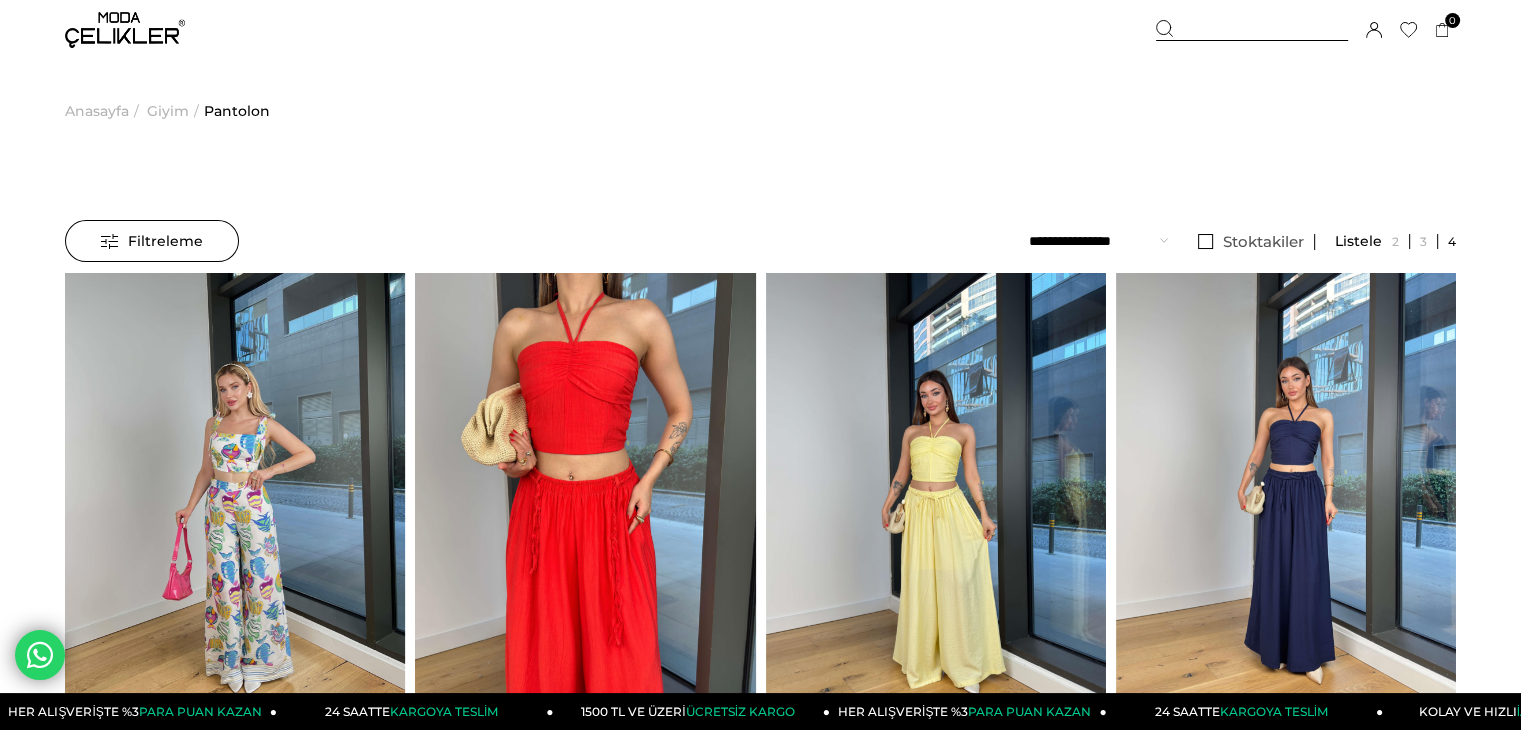click at bounding box center (585, 499) 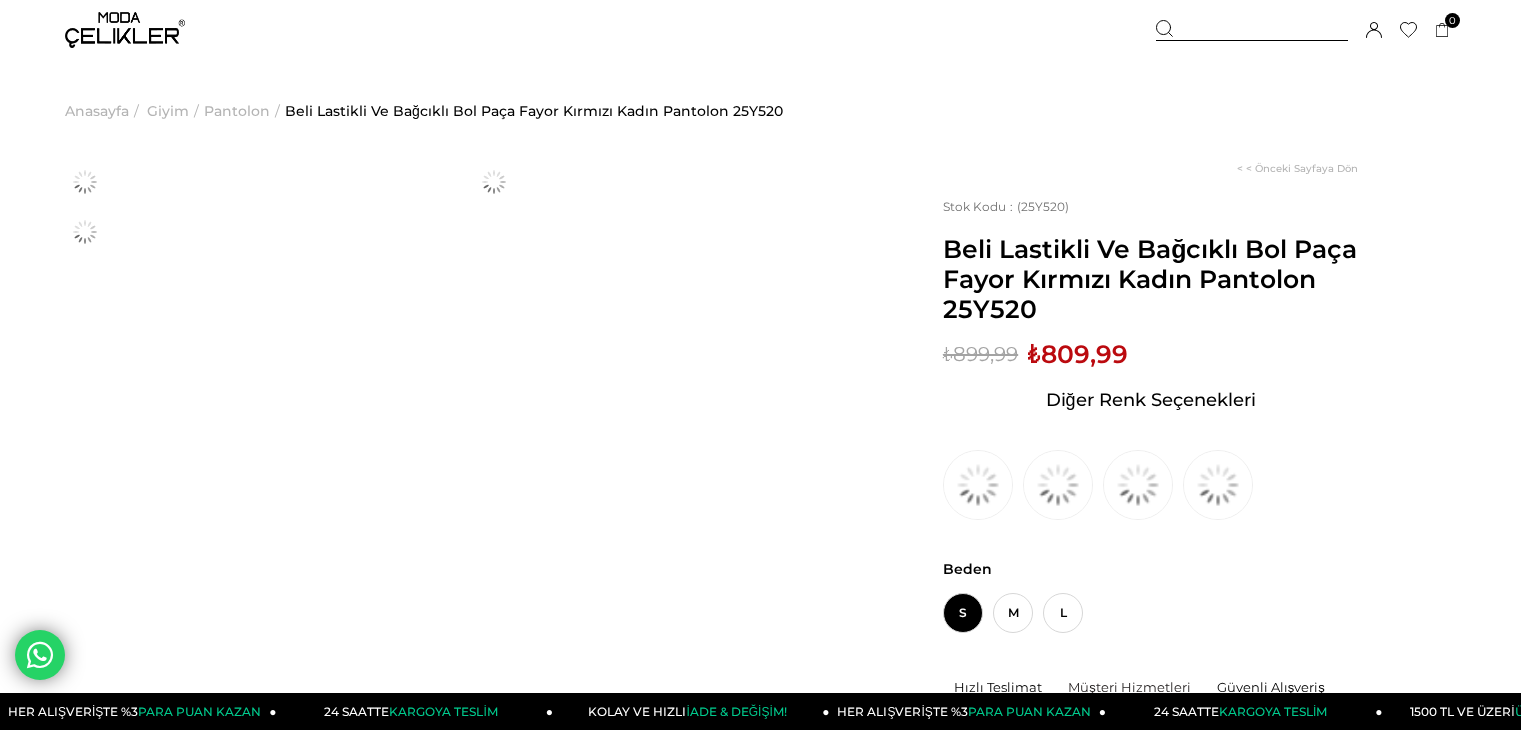 scroll, scrollTop: 0, scrollLeft: 0, axis: both 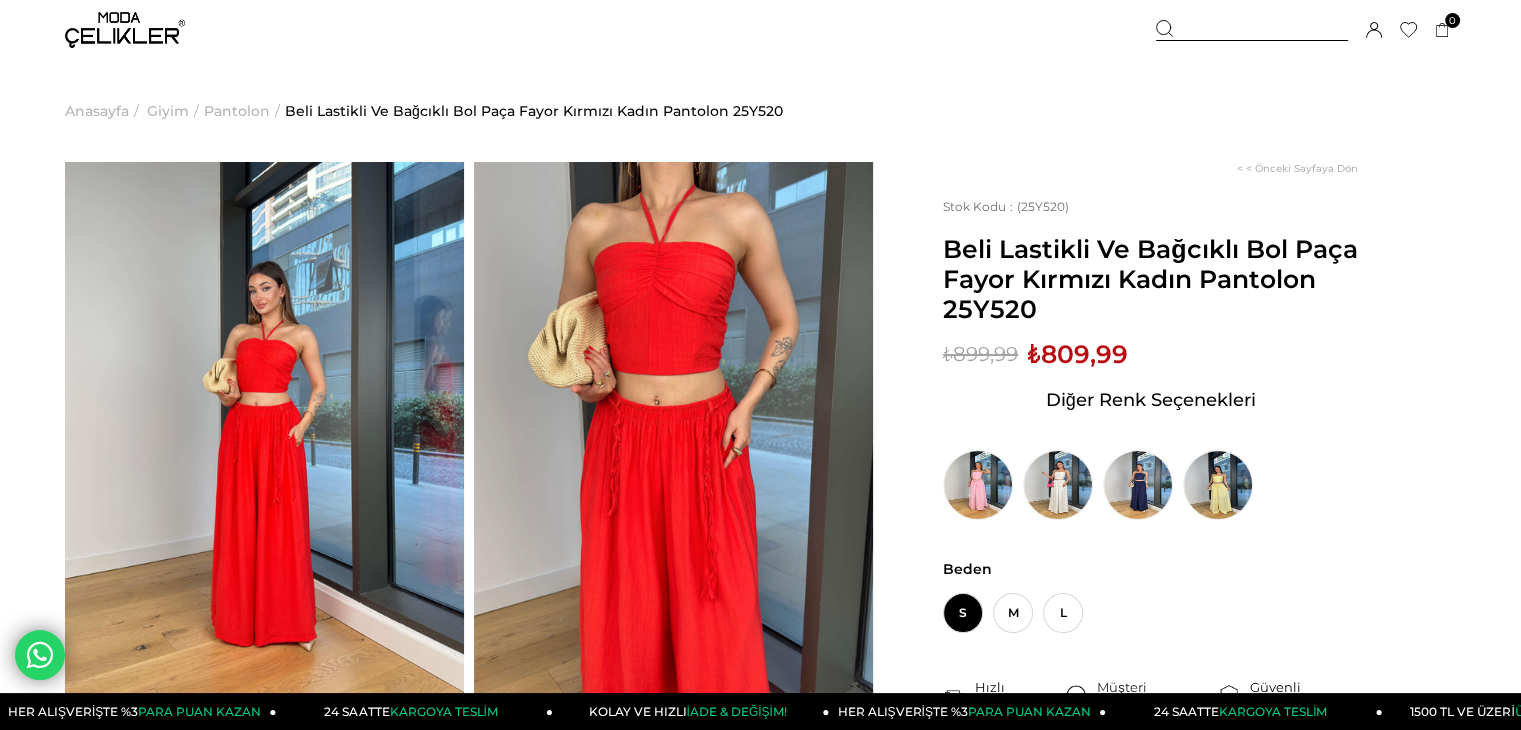 click at bounding box center (264, 428) 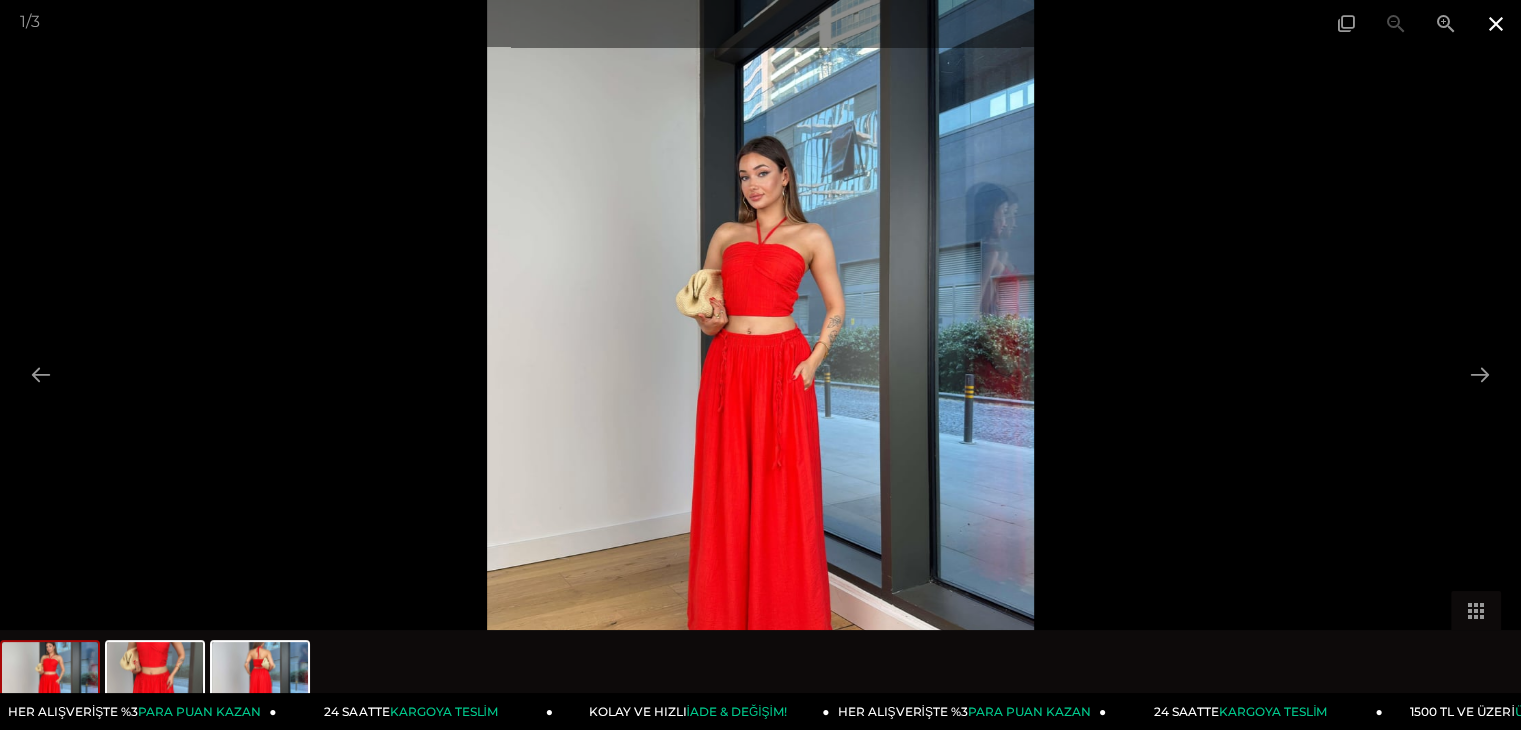click at bounding box center (1496, 23) 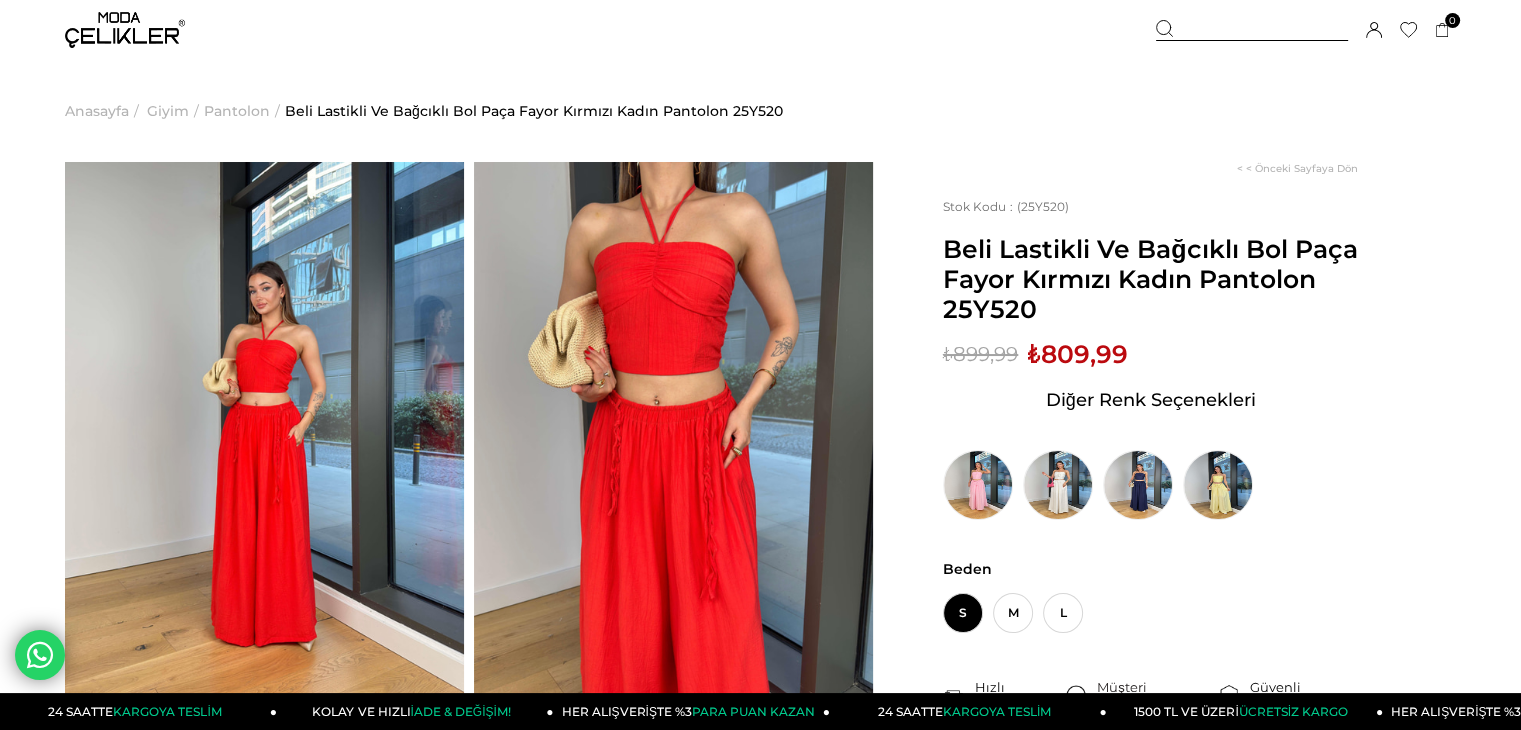 click at bounding box center [125, 30] 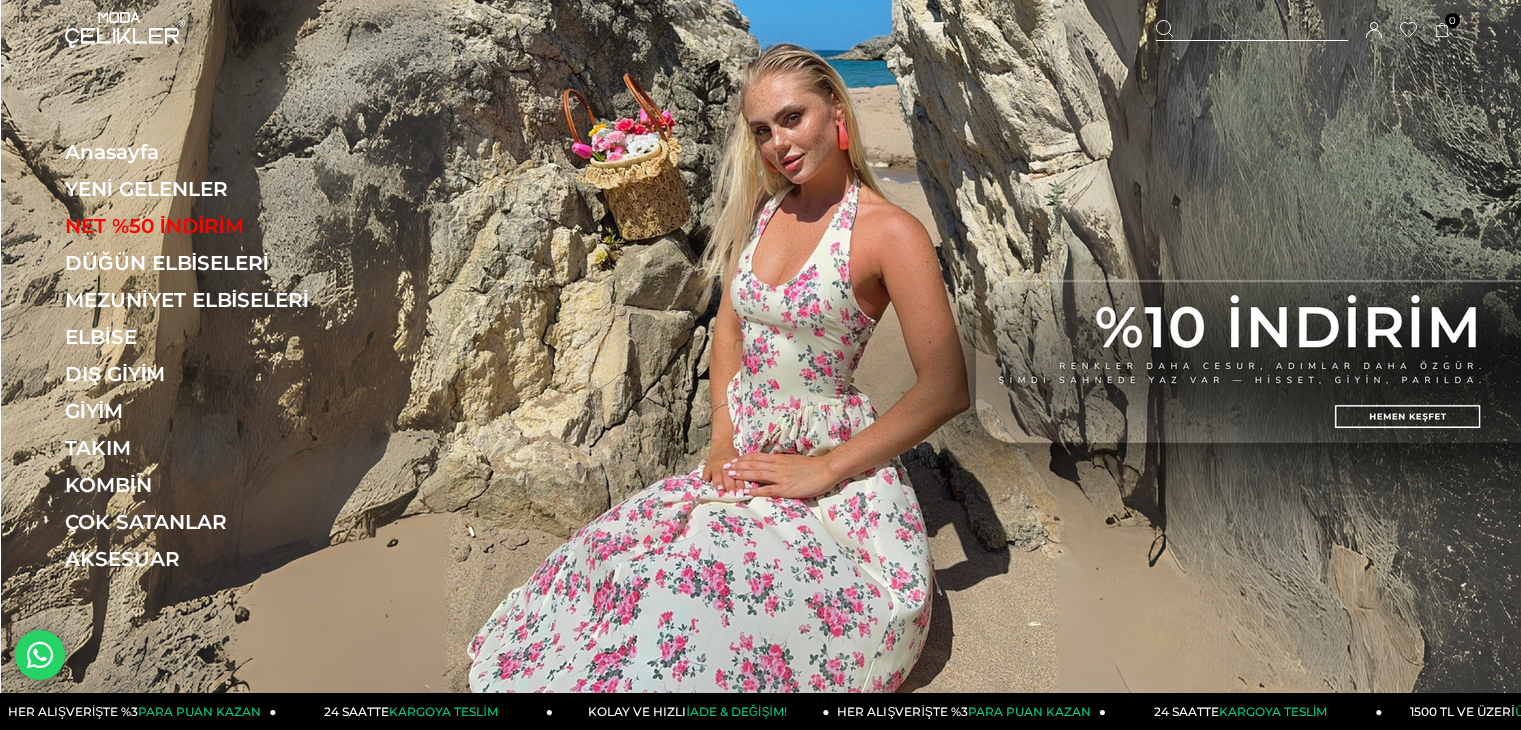 scroll, scrollTop: 0, scrollLeft: 0, axis: both 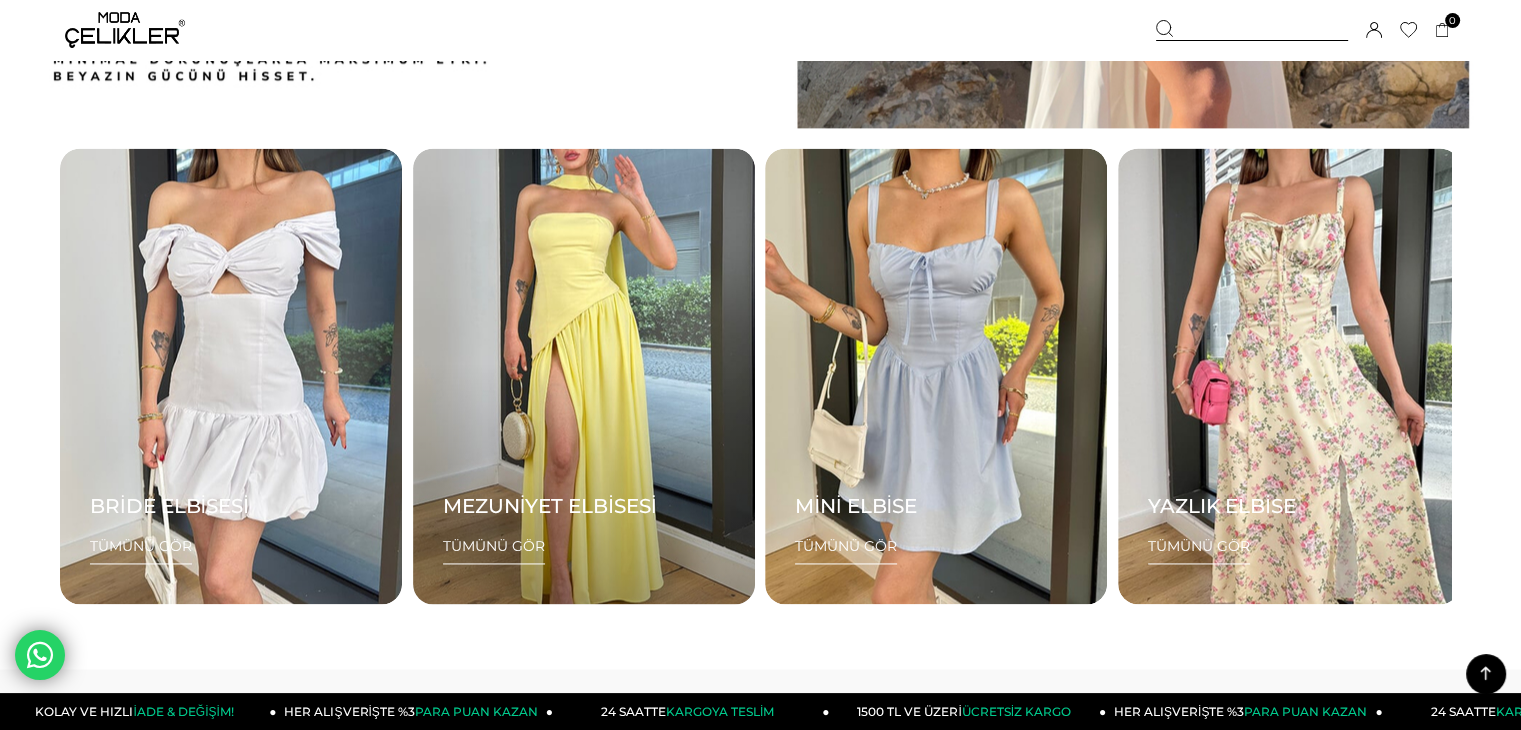 click on "MEZUNİYET ELBİSESİ
TÜMÜNÜ GÖR" at bounding box center (584, 376) 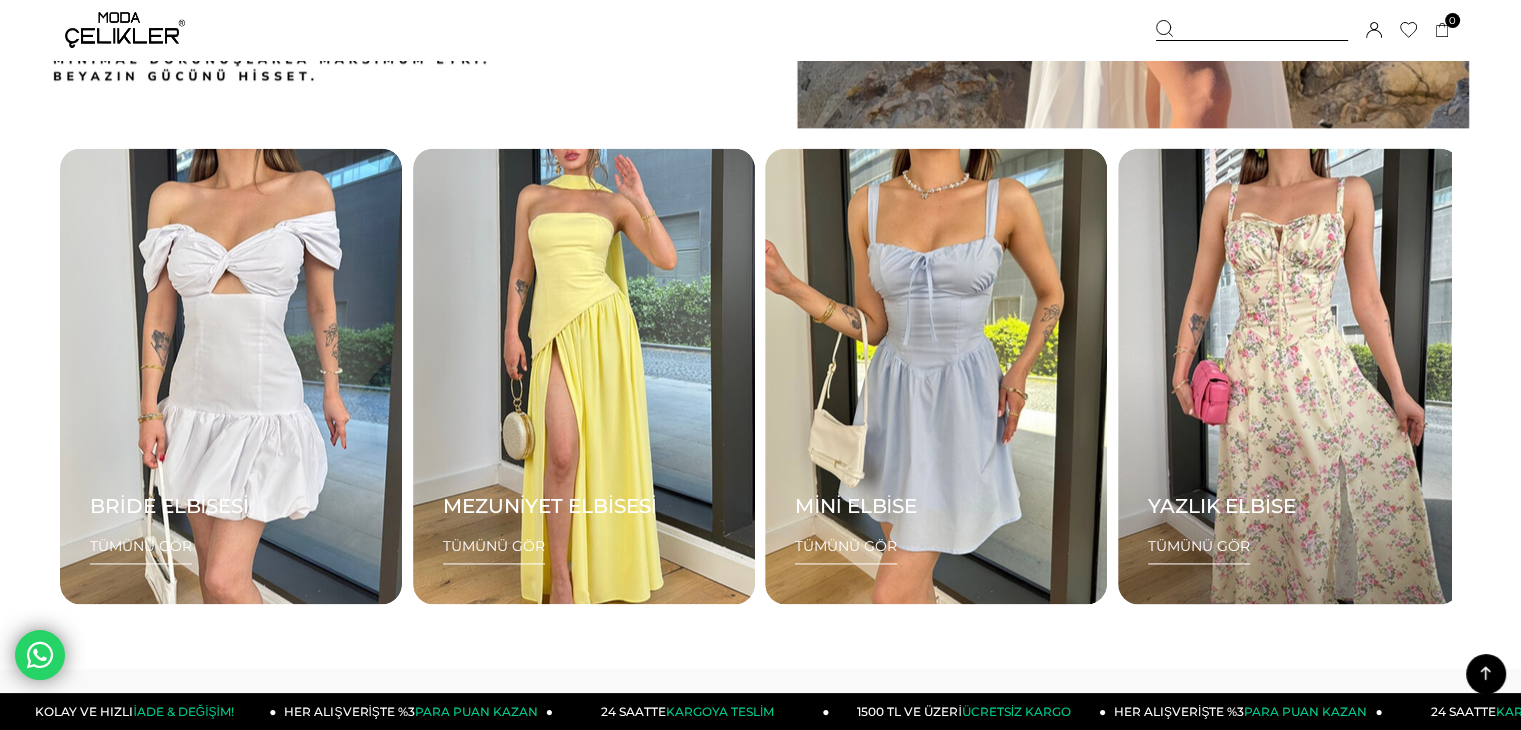 click on "YAZLIK ELBİSE
TÜMÜNÜ GÖR" at bounding box center (1289, 376) 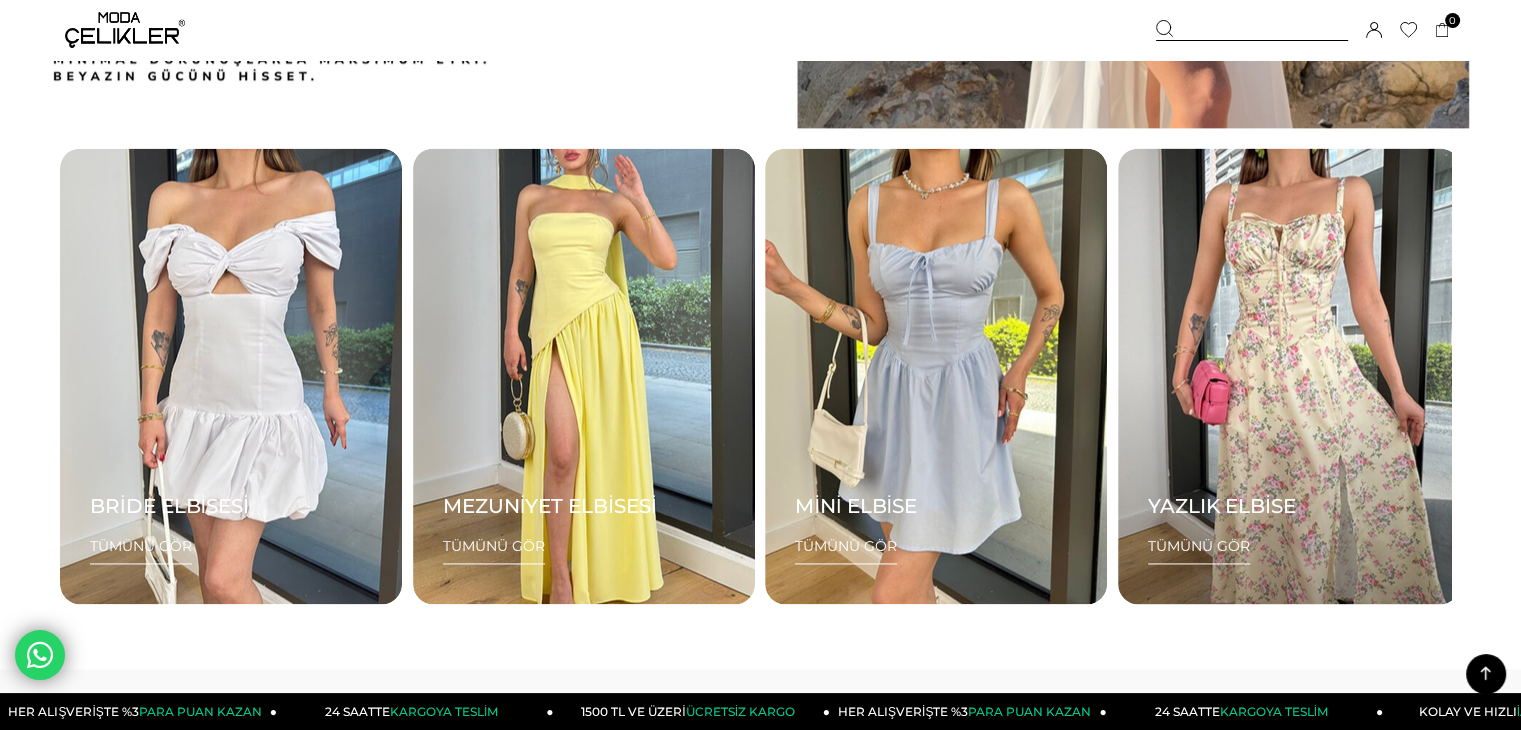 click on "YAZLIK ELBİSE
TÜMÜNÜ GÖR" at bounding box center [1289, 376] 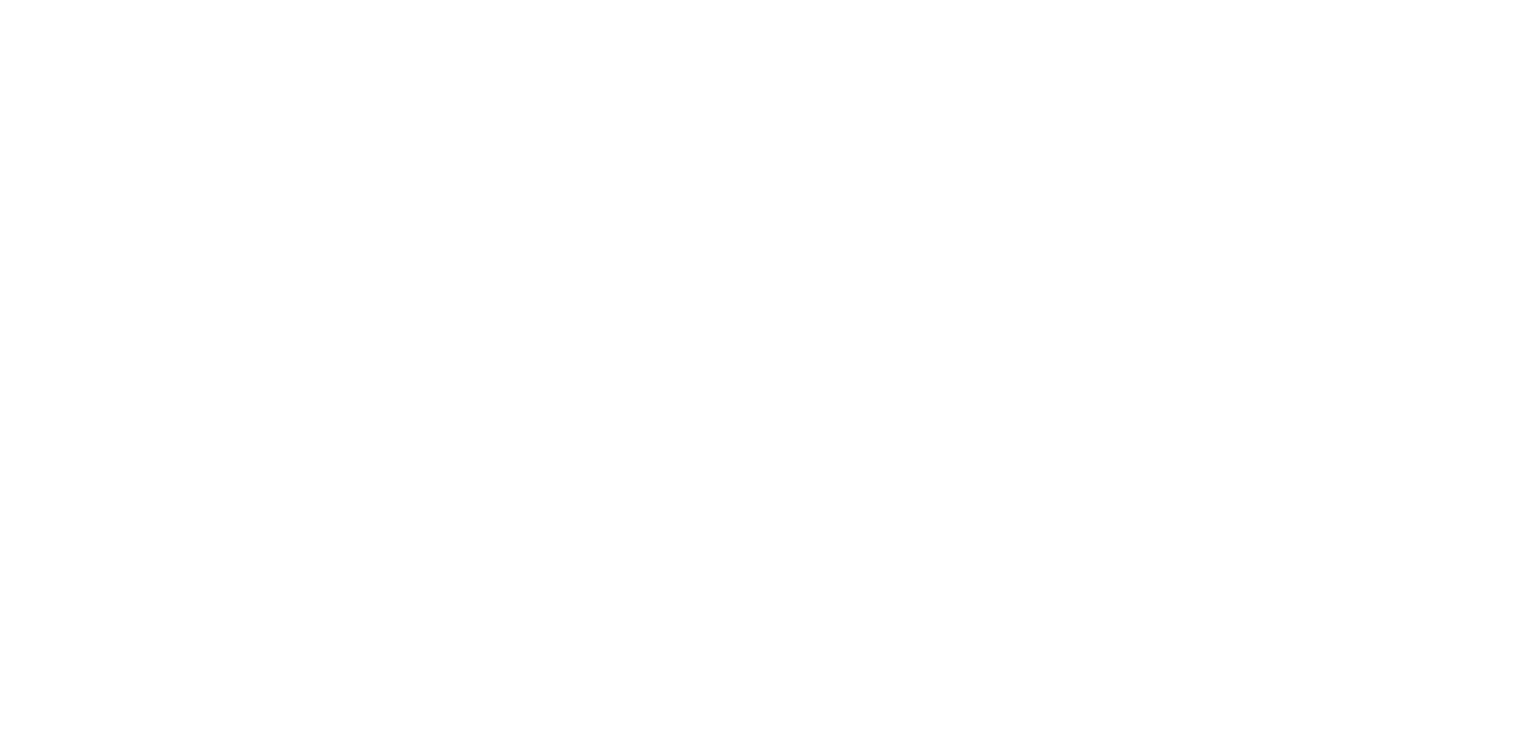 scroll, scrollTop: 0, scrollLeft: 0, axis: both 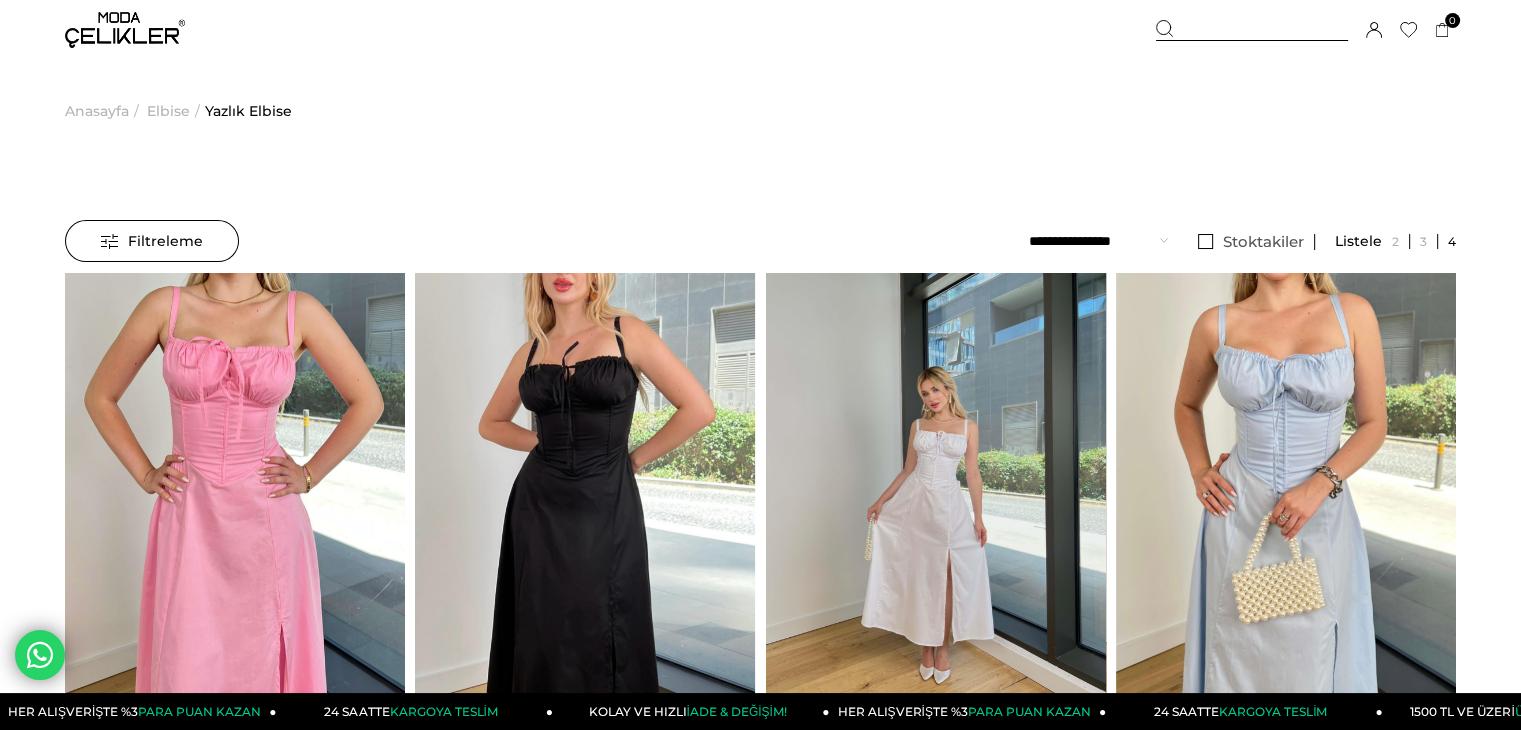 click at bounding box center [936, 499] 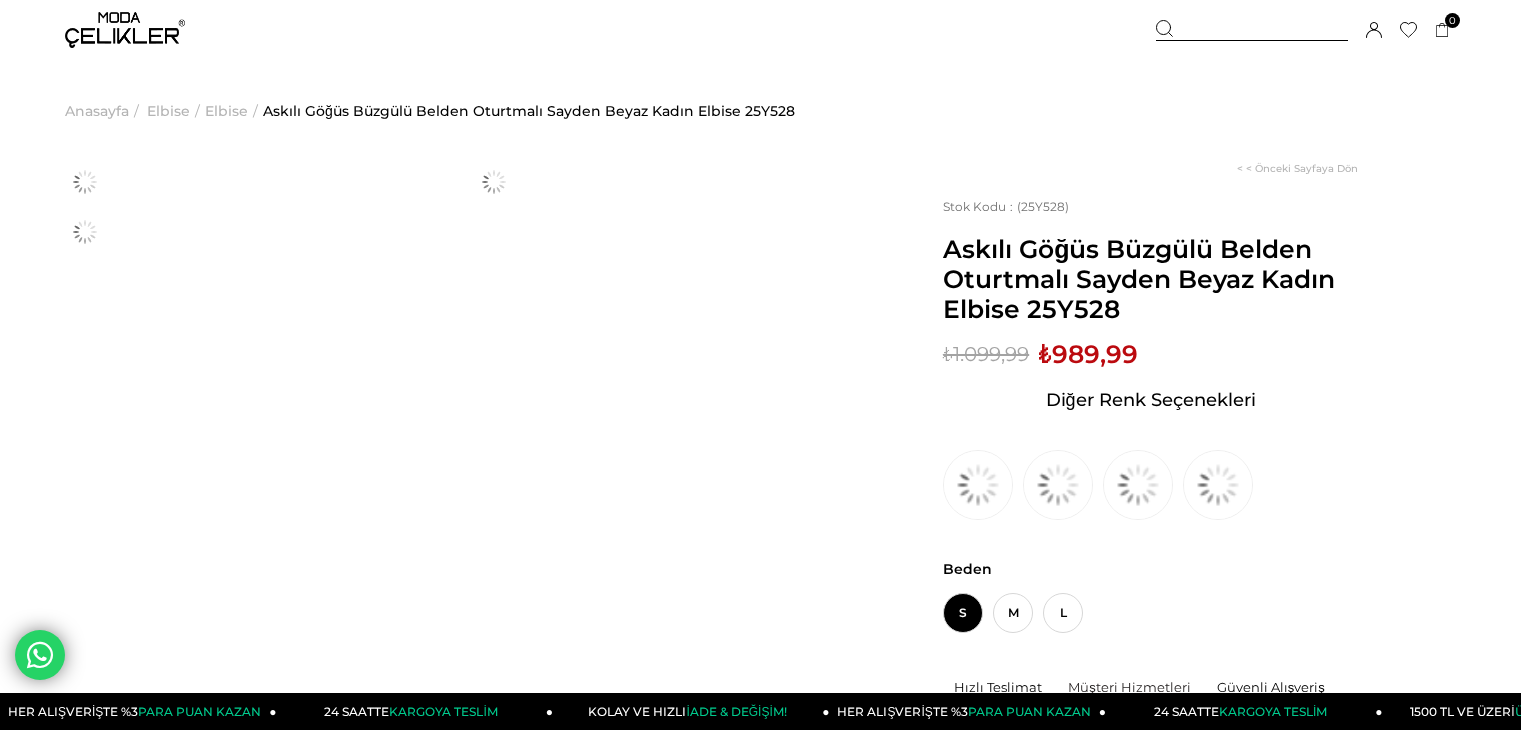 scroll, scrollTop: 0, scrollLeft: 0, axis: both 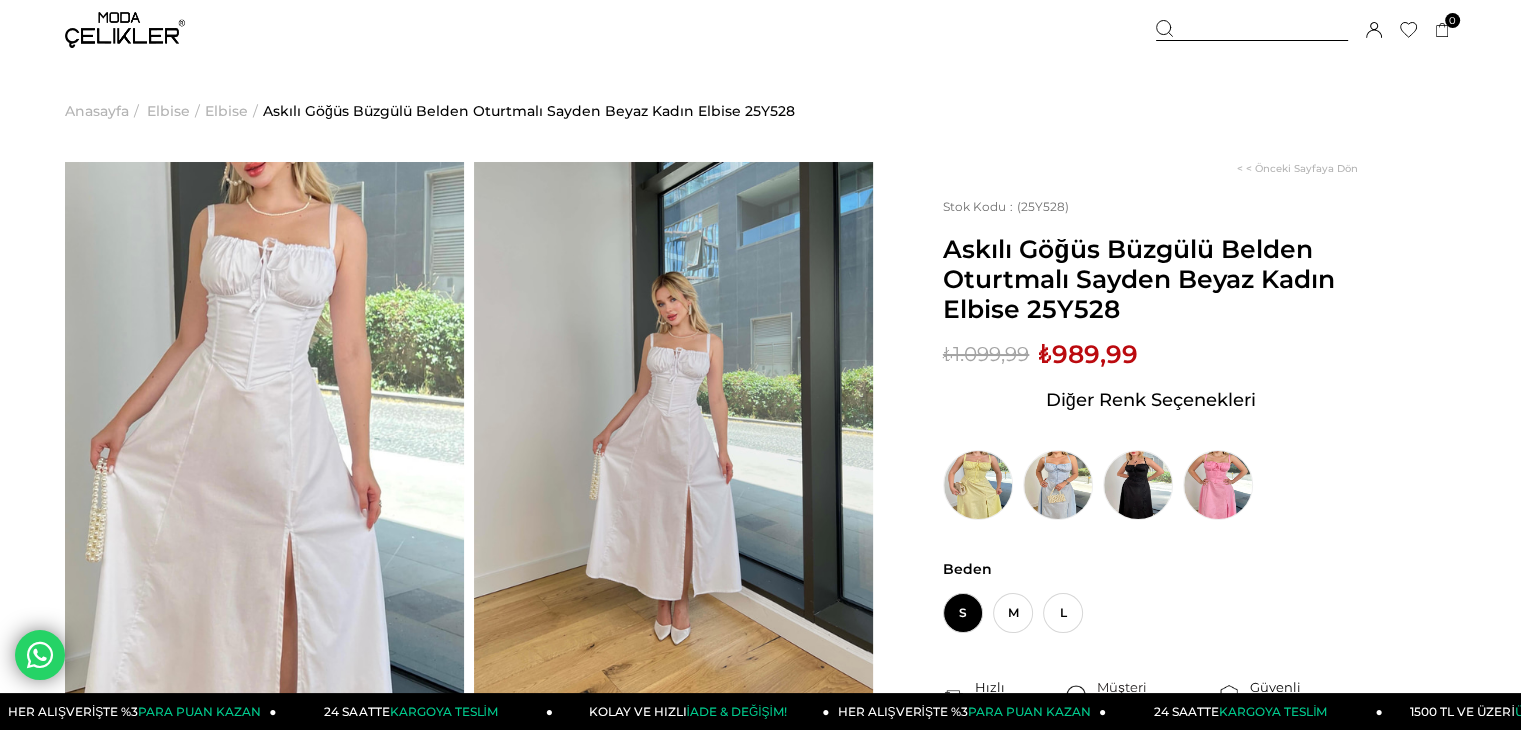 click at bounding box center [673, 428] 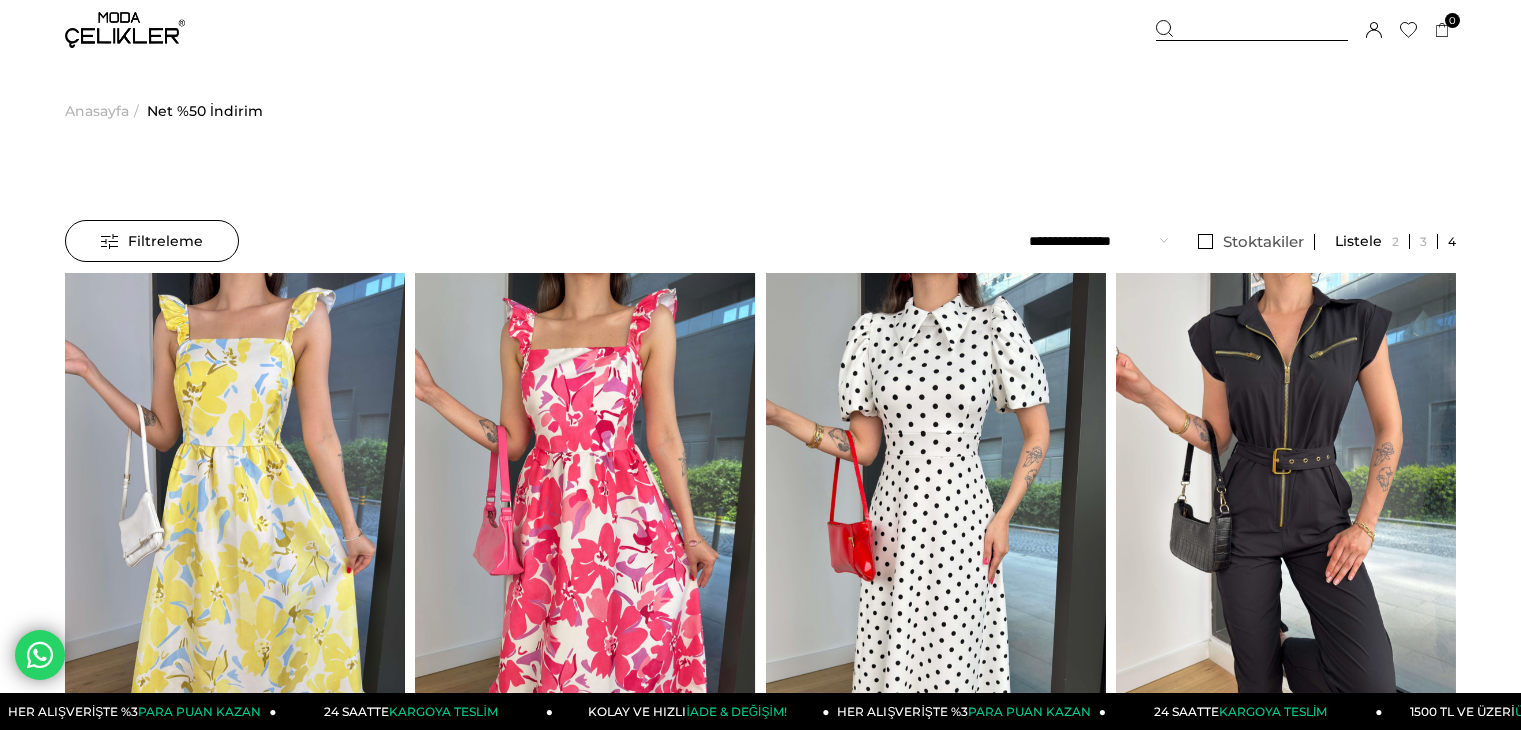 scroll, scrollTop: 0, scrollLeft: 0, axis: both 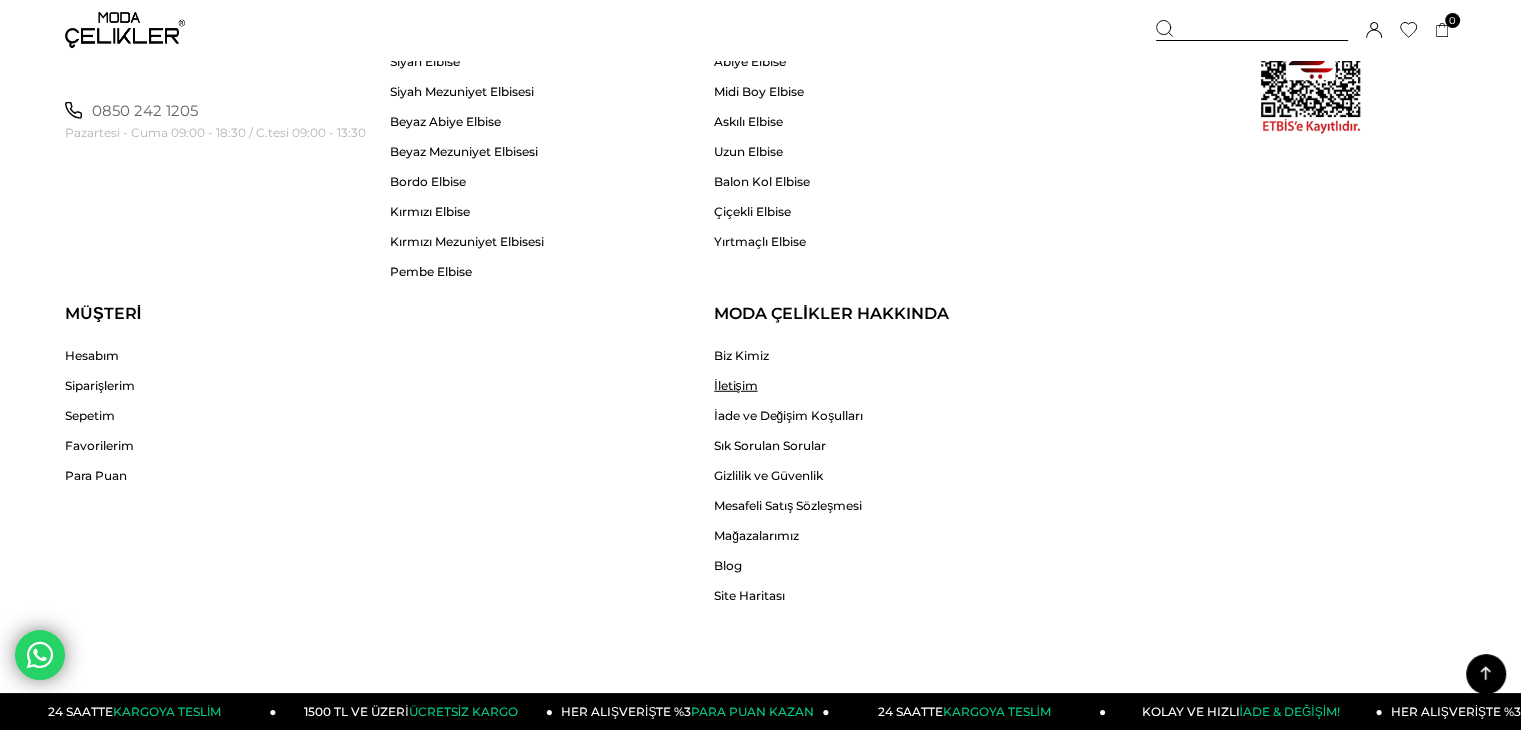 click on "İletişim" at bounding box center (788, 385) 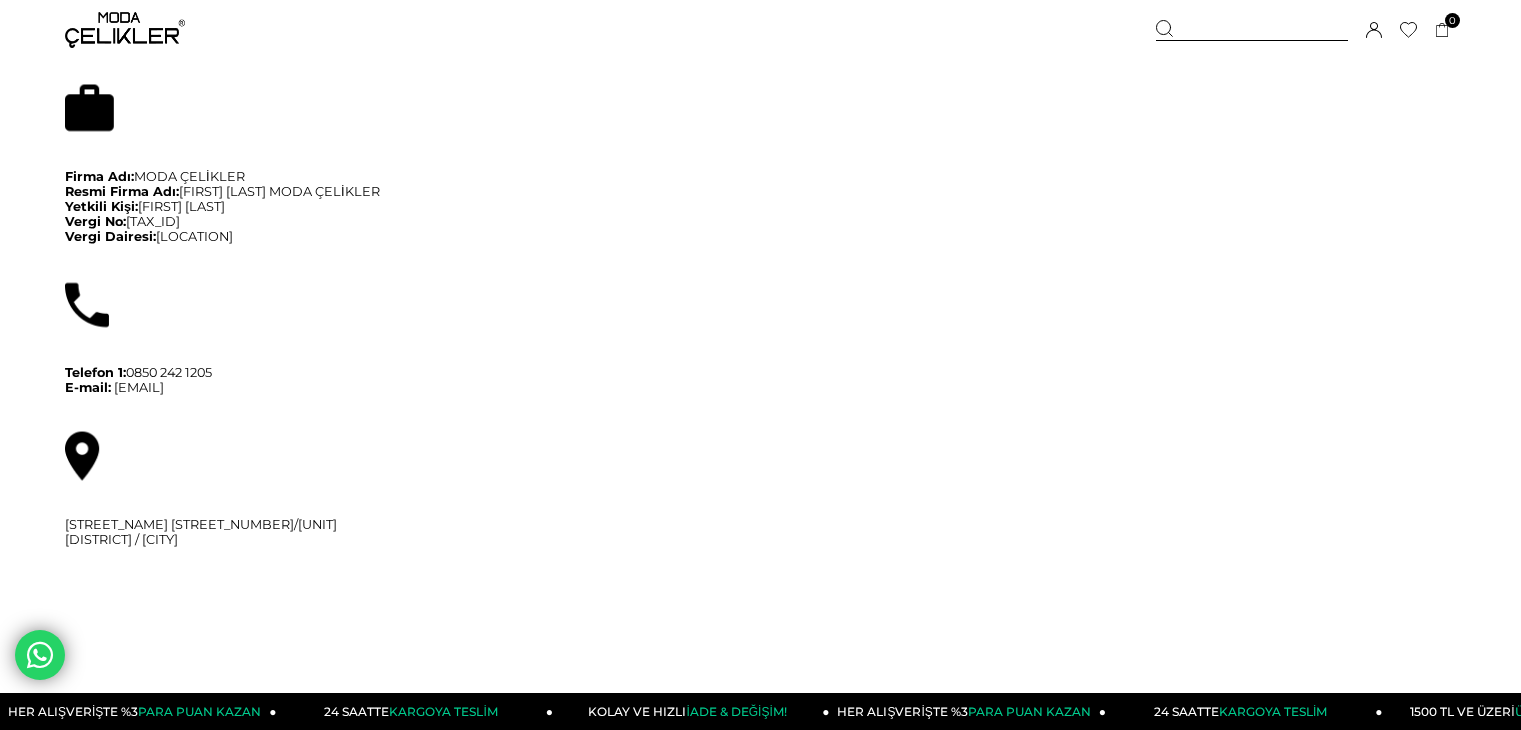scroll, scrollTop: 0, scrollLeft: 0, axis: both 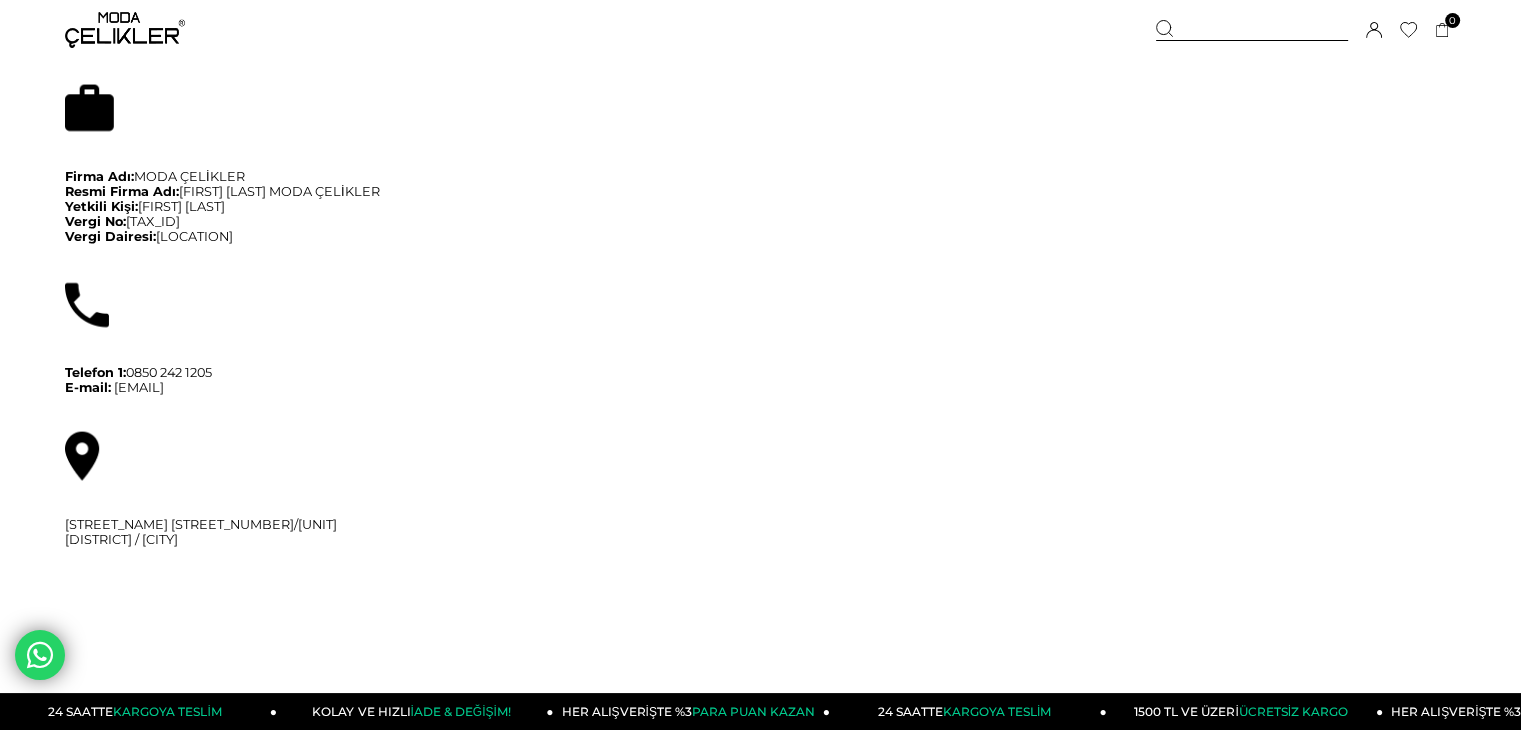 click on "Telefon 1:  [PHONE]
E-mail:   [EMAIL]" at bounding box center (760, 380) 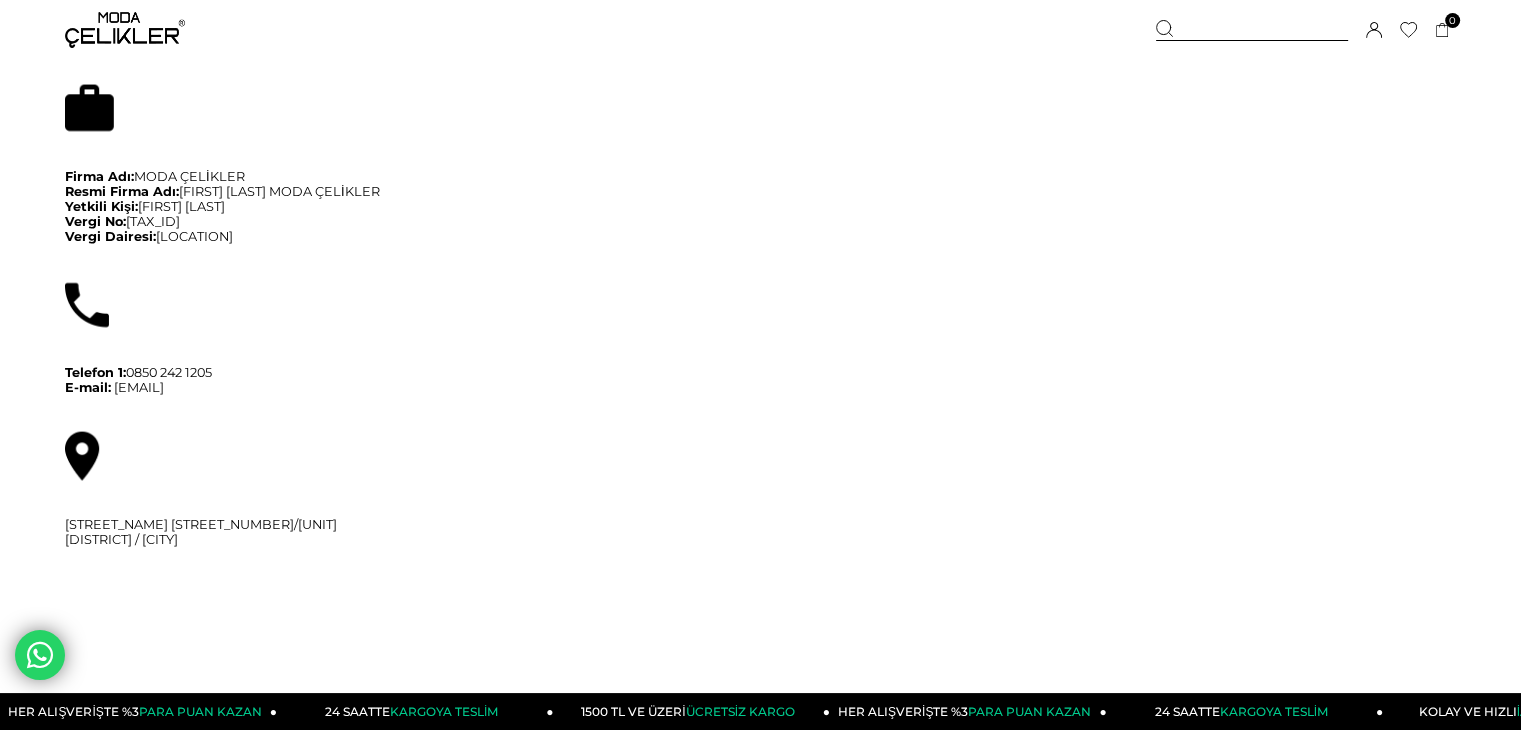 drag, startPoint x: 275, startPoint y: 389, endPoint x: 115, endPoint y: 385, distance: 160.04999 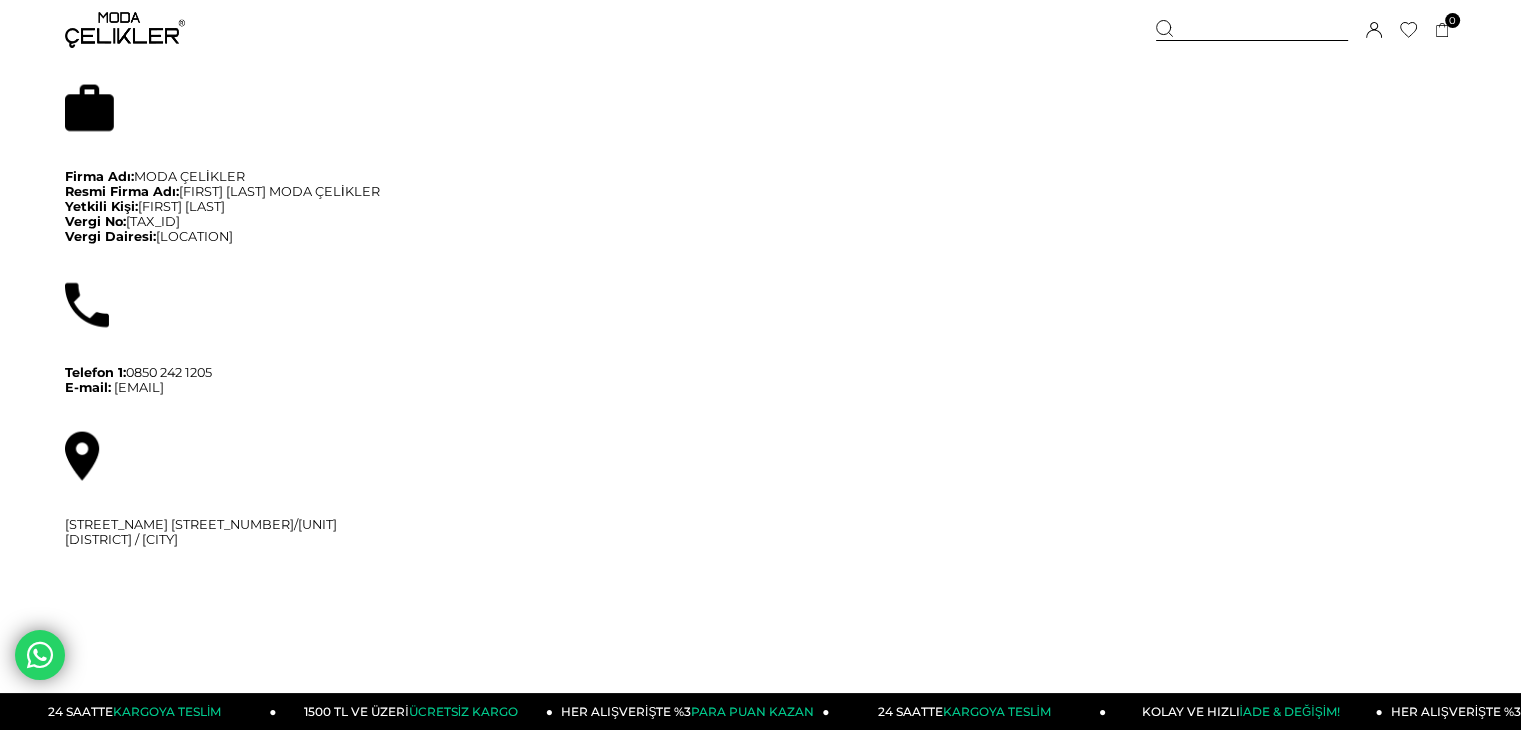 click on "Telefon 1:  [PHONE]
E-mail:   [EMAIL]" at bounding box center (760, 380) 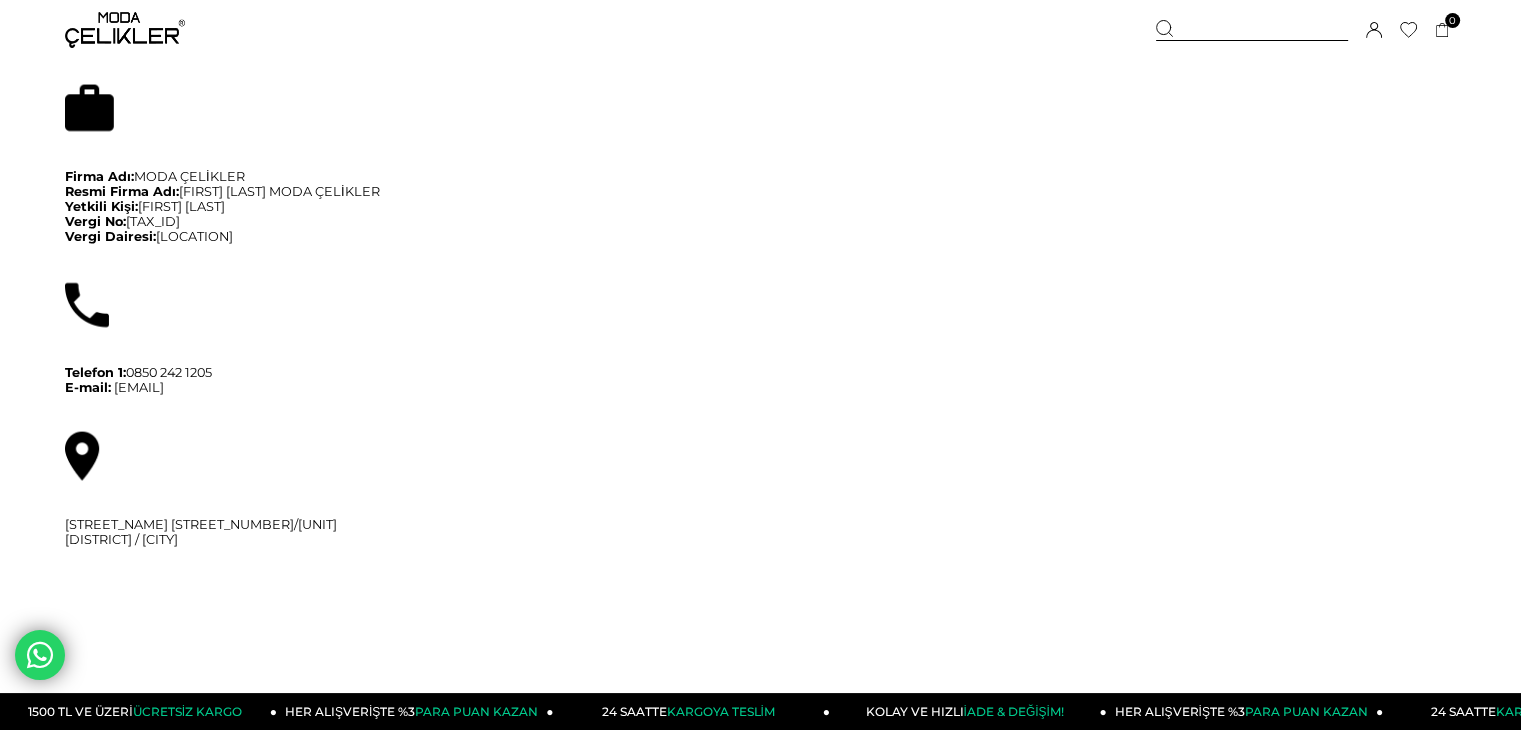 click at bounding box center (165, 456) 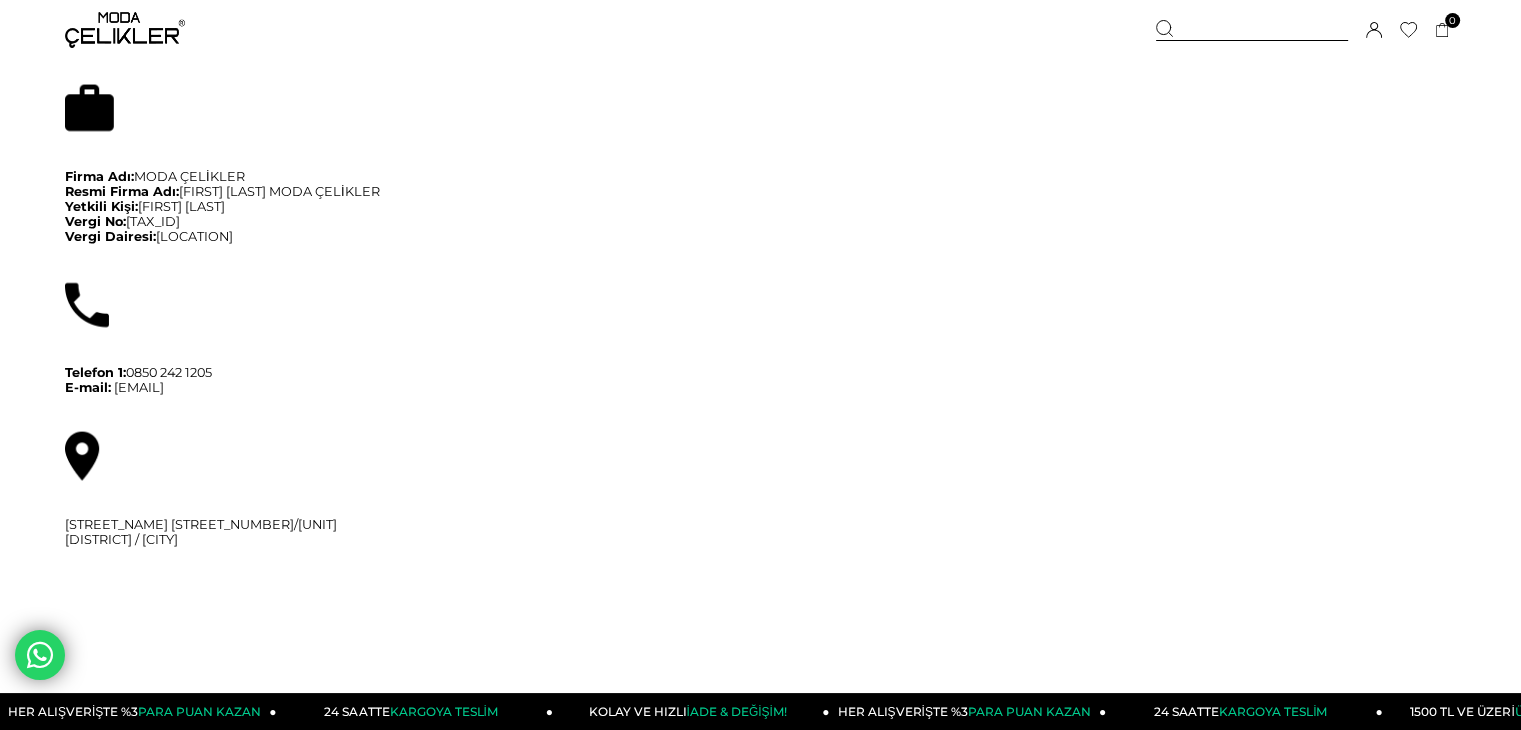 copy on "info@modacelikler.com" 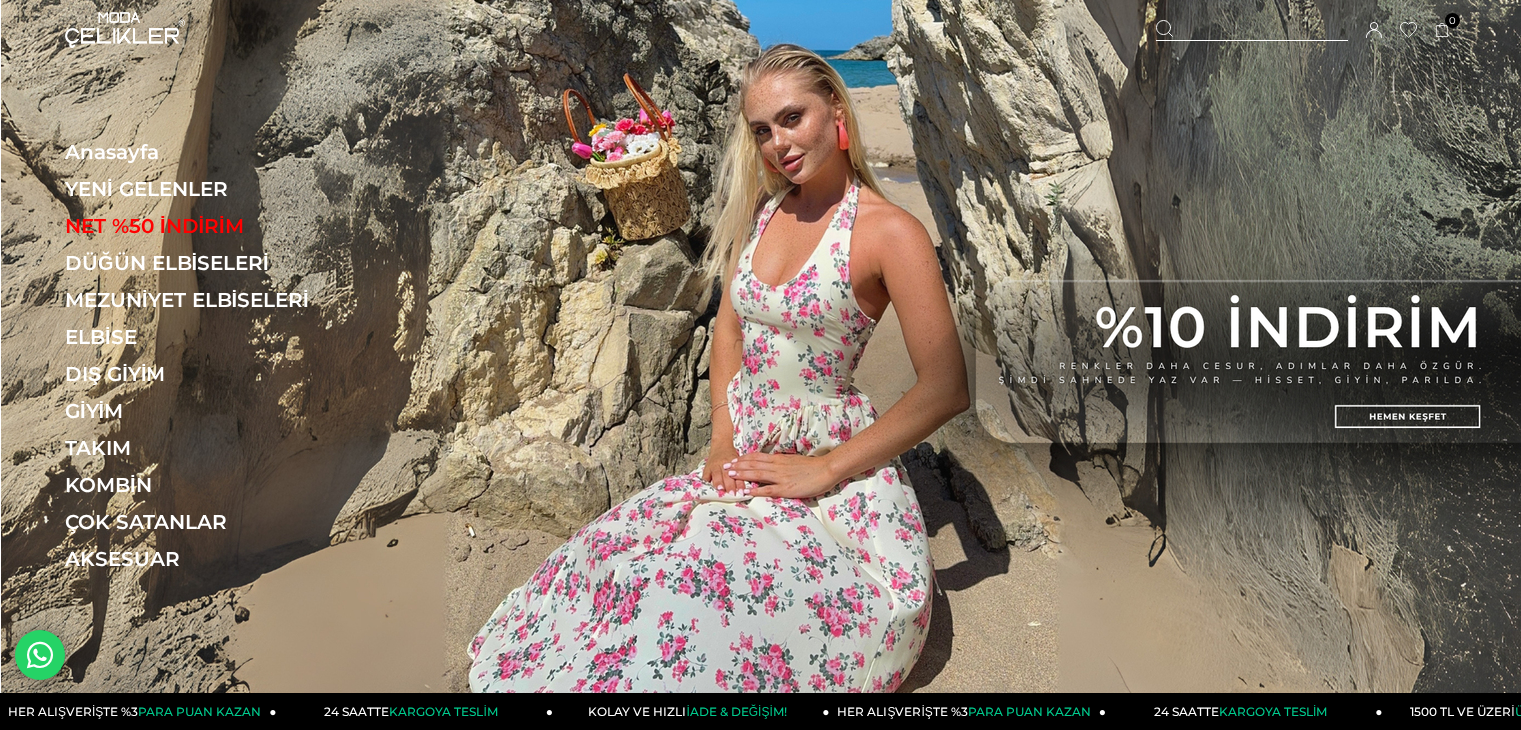 scroll, scrollTop: 0, scrollLeft: 0, axis: both 